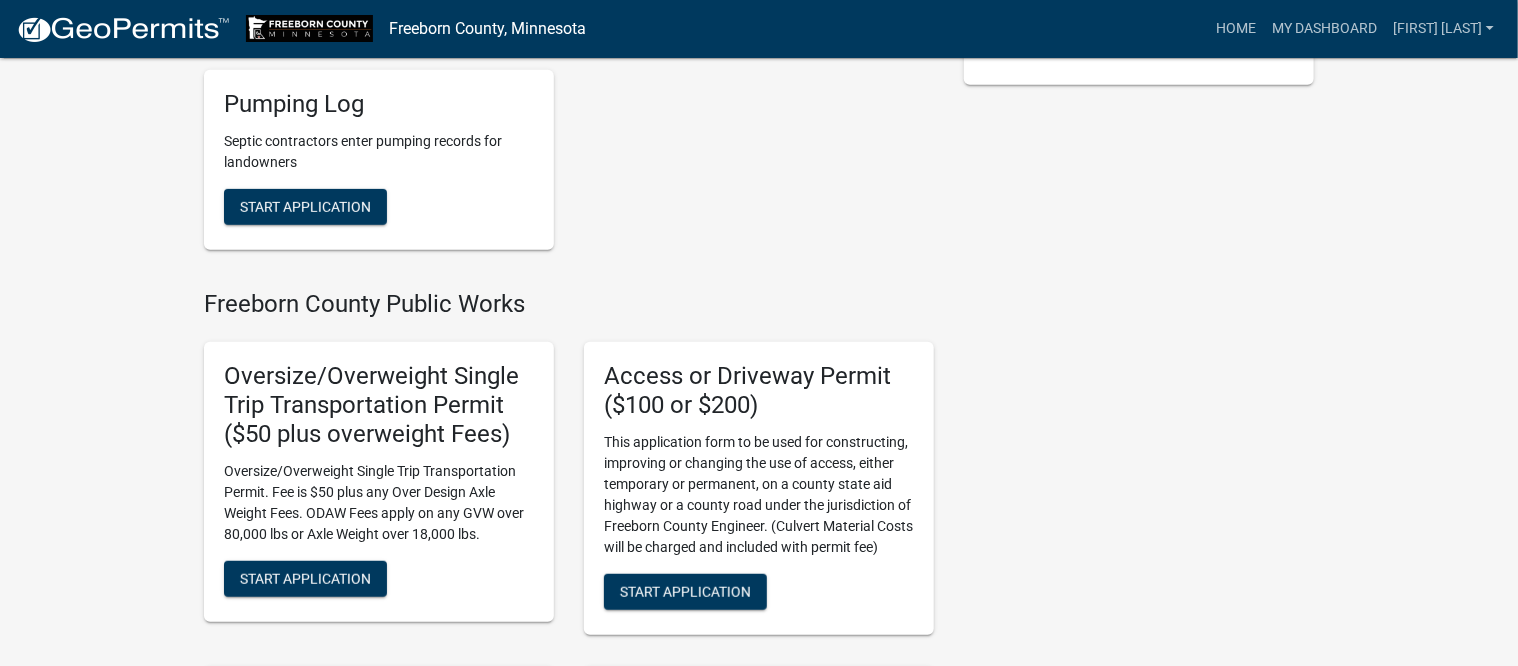 scroll, scrollTop: 375, scrollLeft: 0, axis: vertical 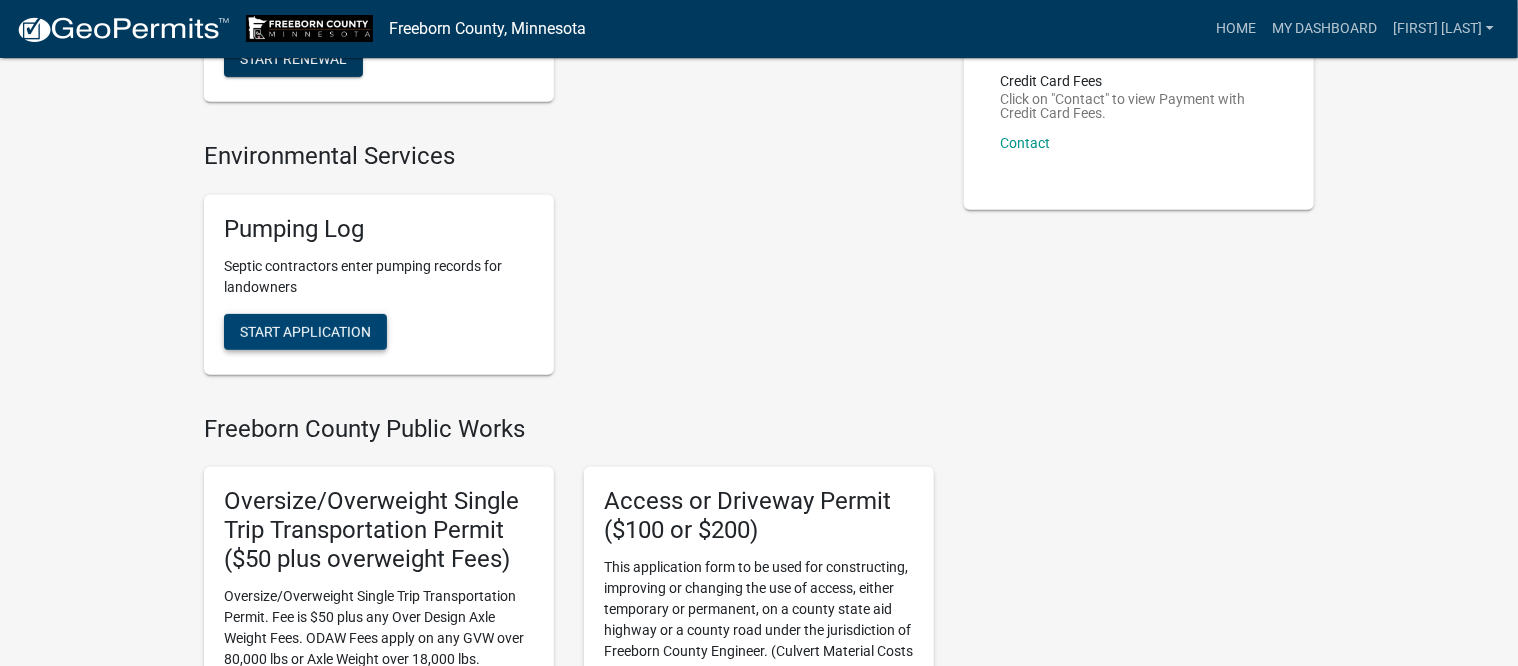 click on "Start Application" at bounding box center (305, 331) 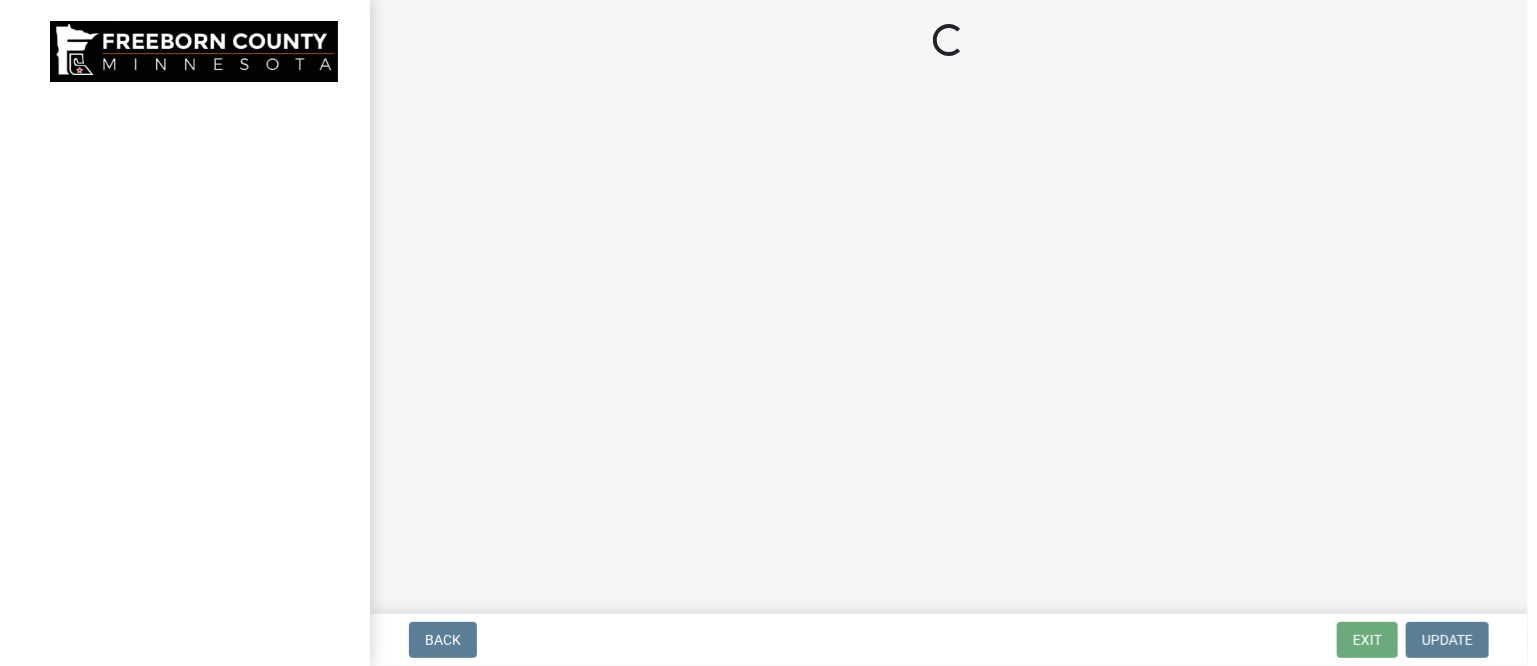 scroll, scrollTop: 0, scrollLeft: 0, axis: both 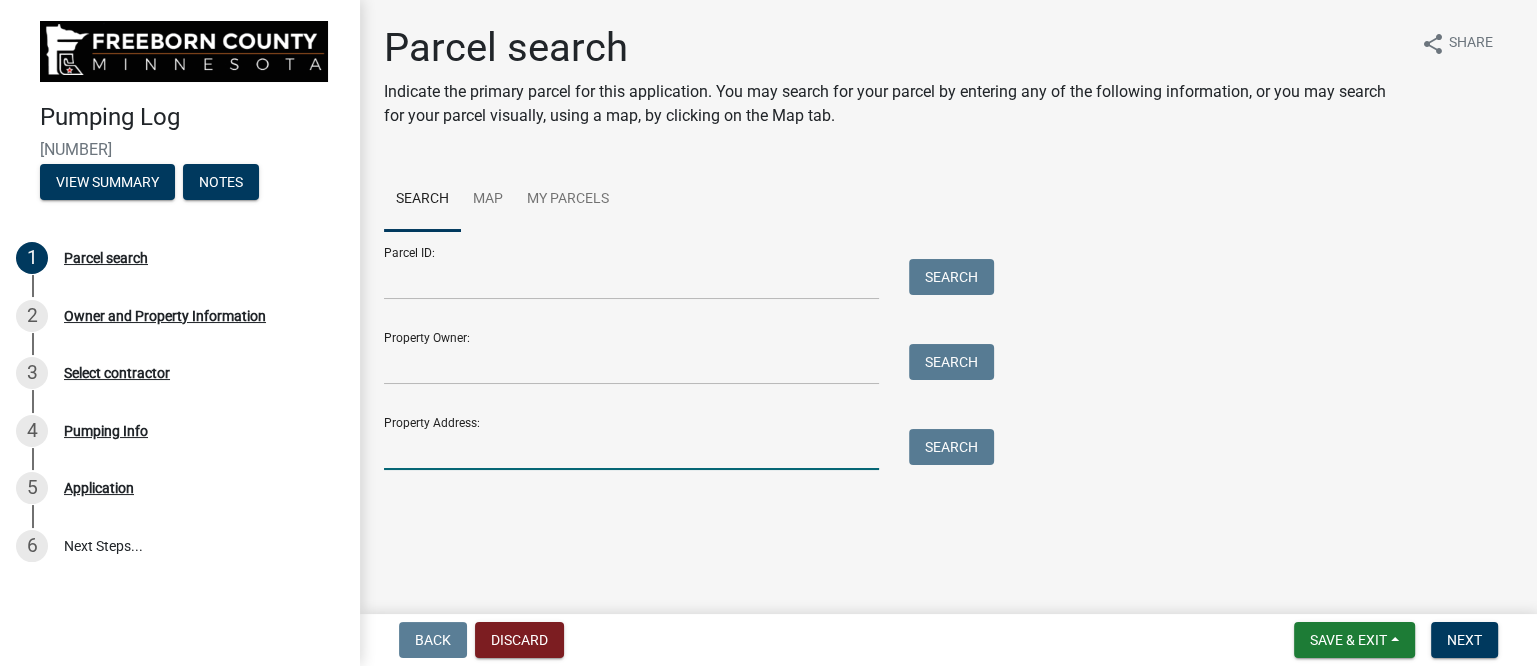 click on "Property Address:" at bounding box center (631, 449) 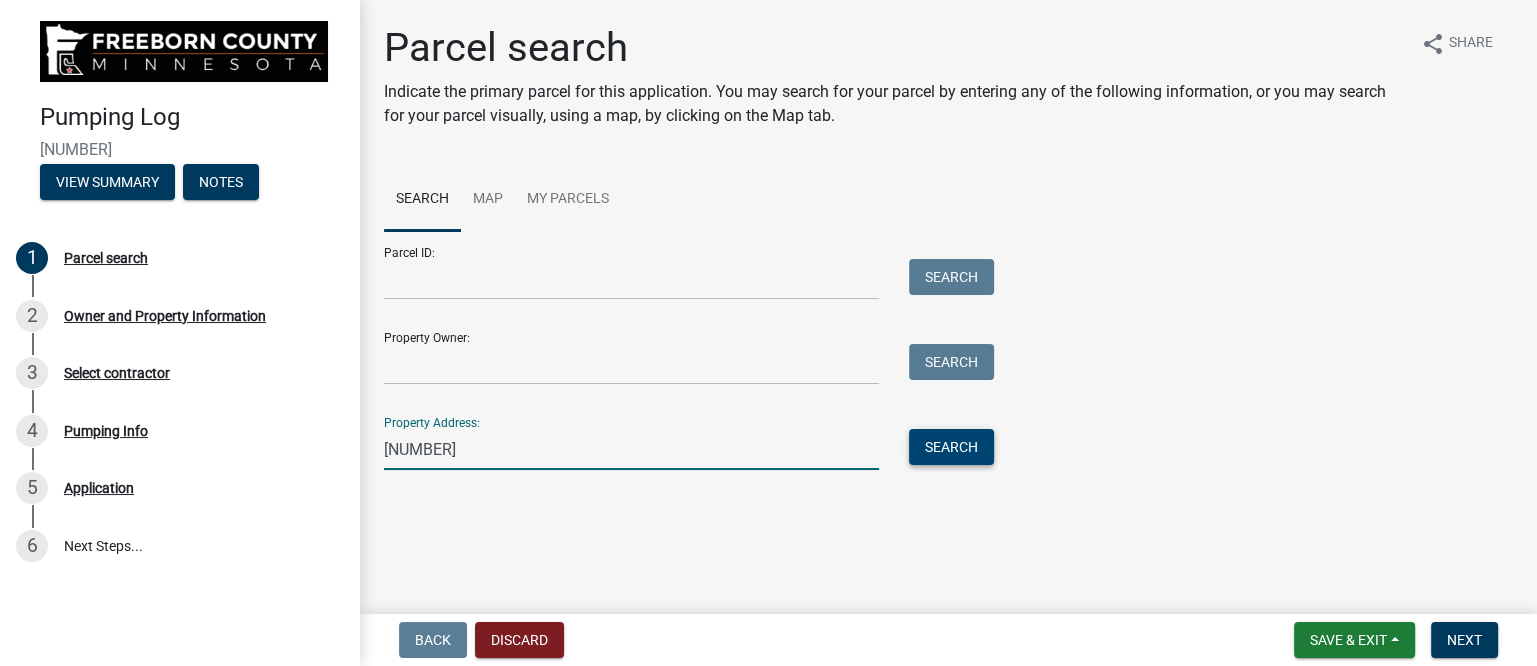 type on "[NUMBER]" 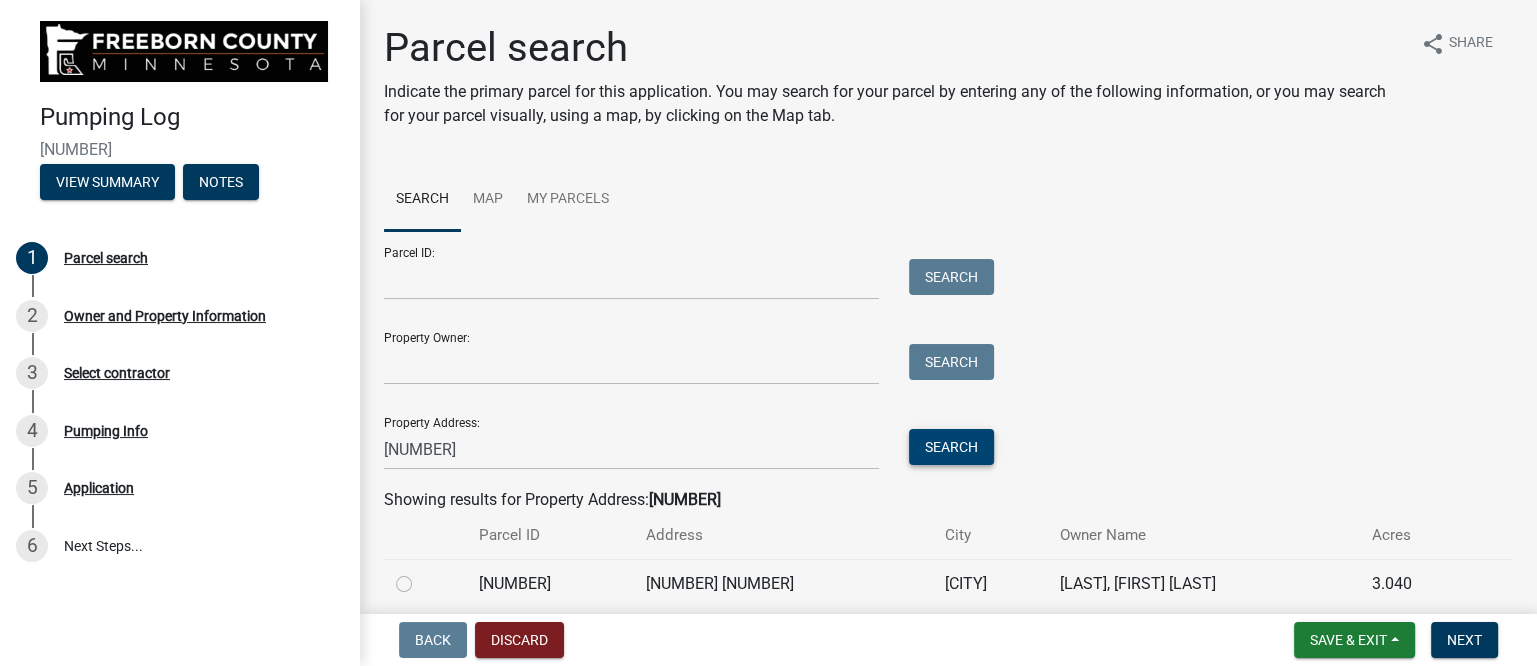 scroll, scrollTop: 80, scrollLeft: 0, axis: vertical 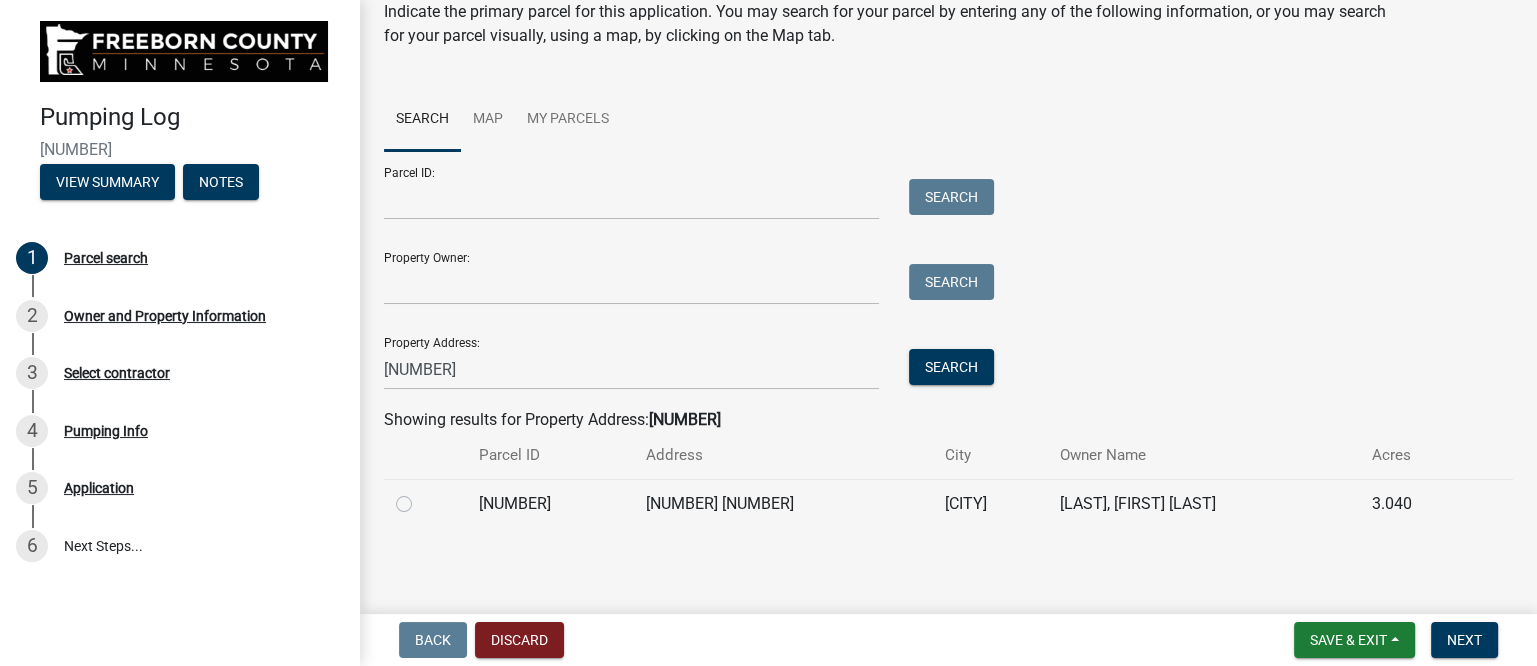 click 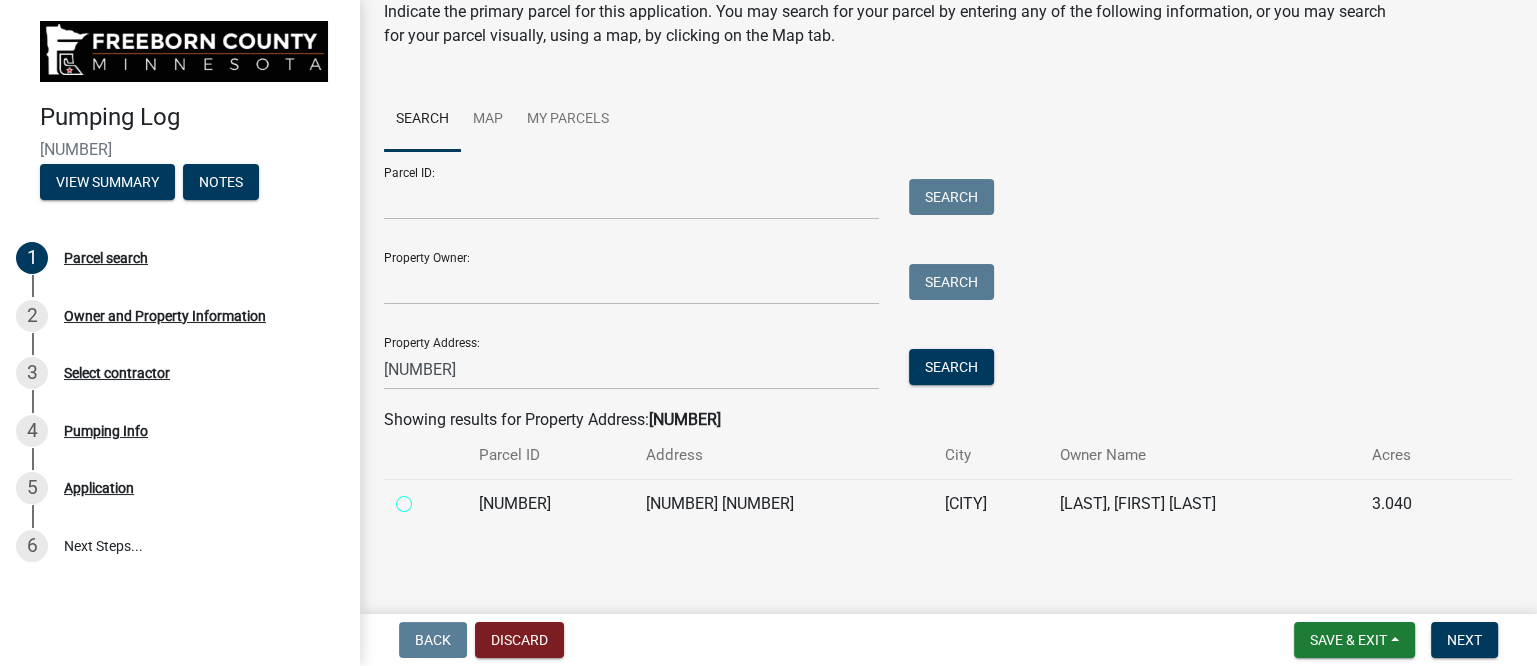 radio on "true" 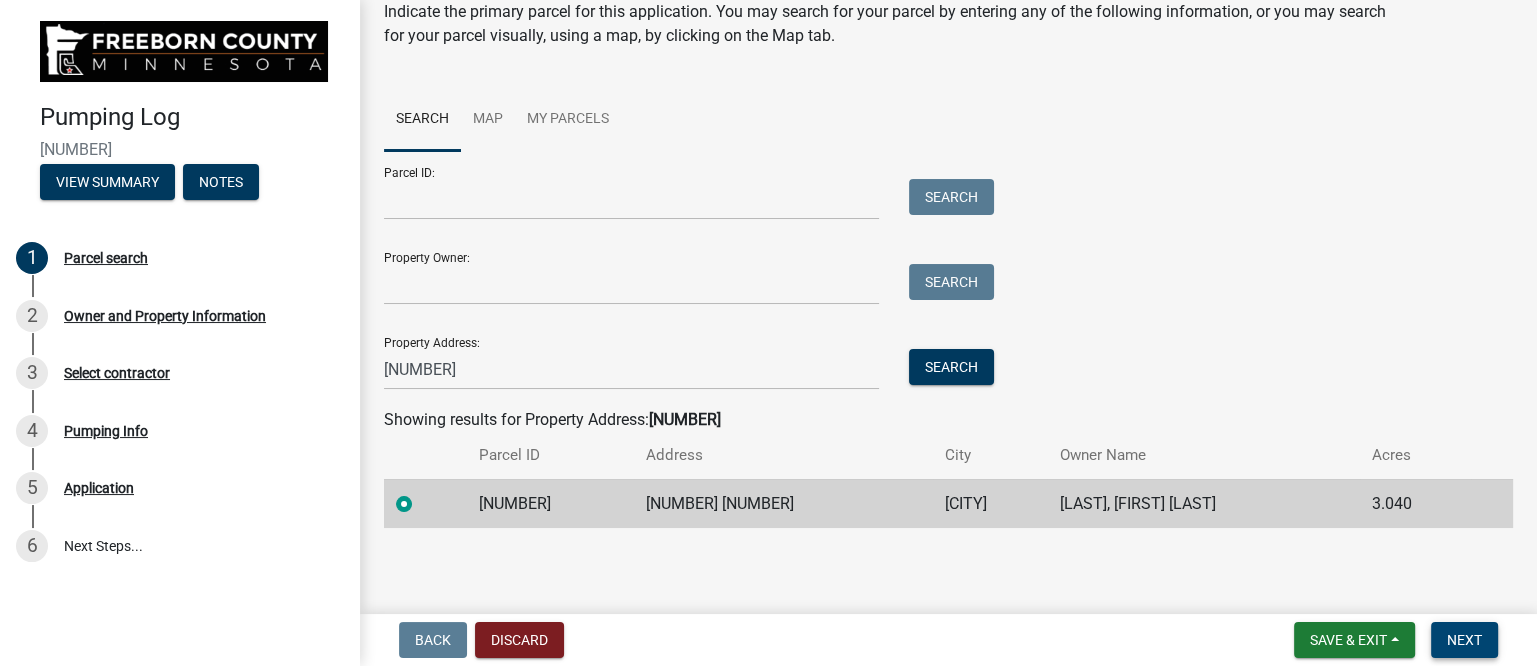 click on "Next" at bounding box center [1464, 640] 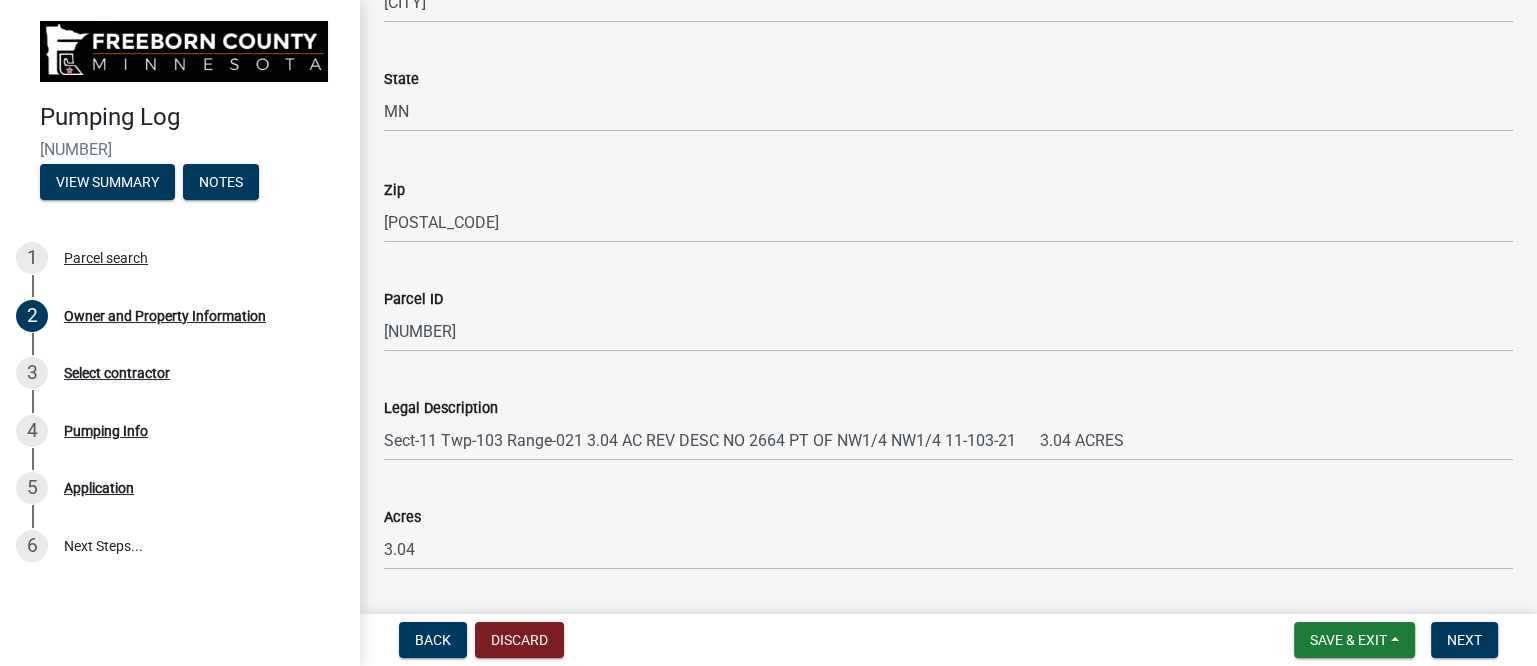 scroll, scrollTop: 1202, scrollLeft: 0, axis: vertical 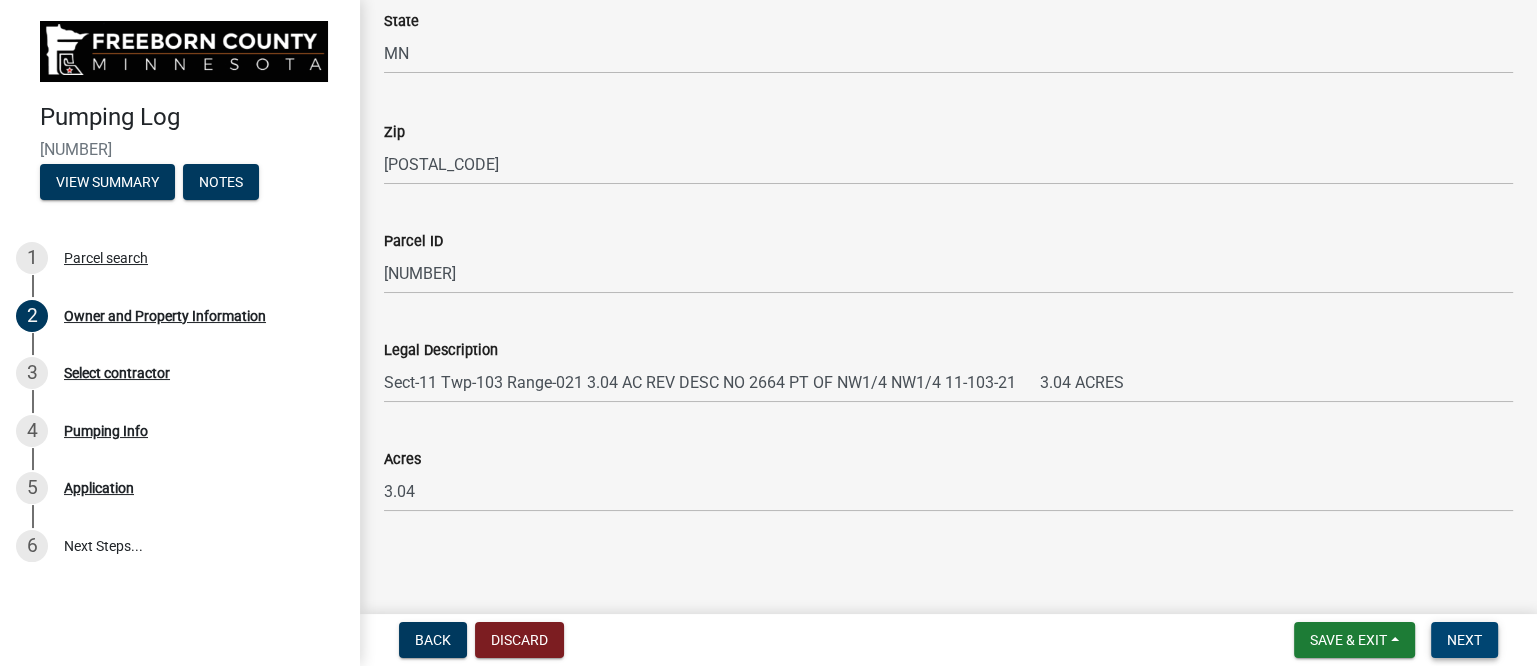 click on "Next" at bounding box center [1464, 640] 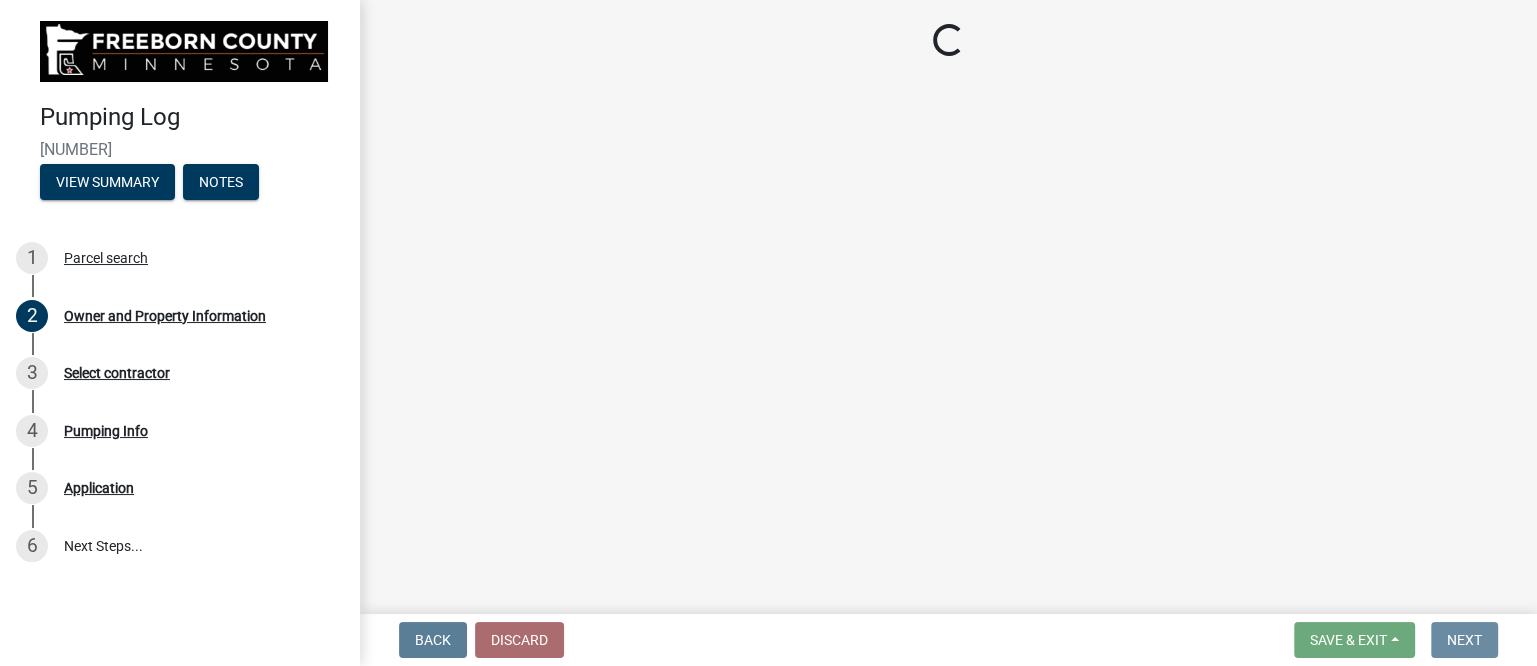 scroll, scrollTop: 0, scrollLeft: 0, axis: both 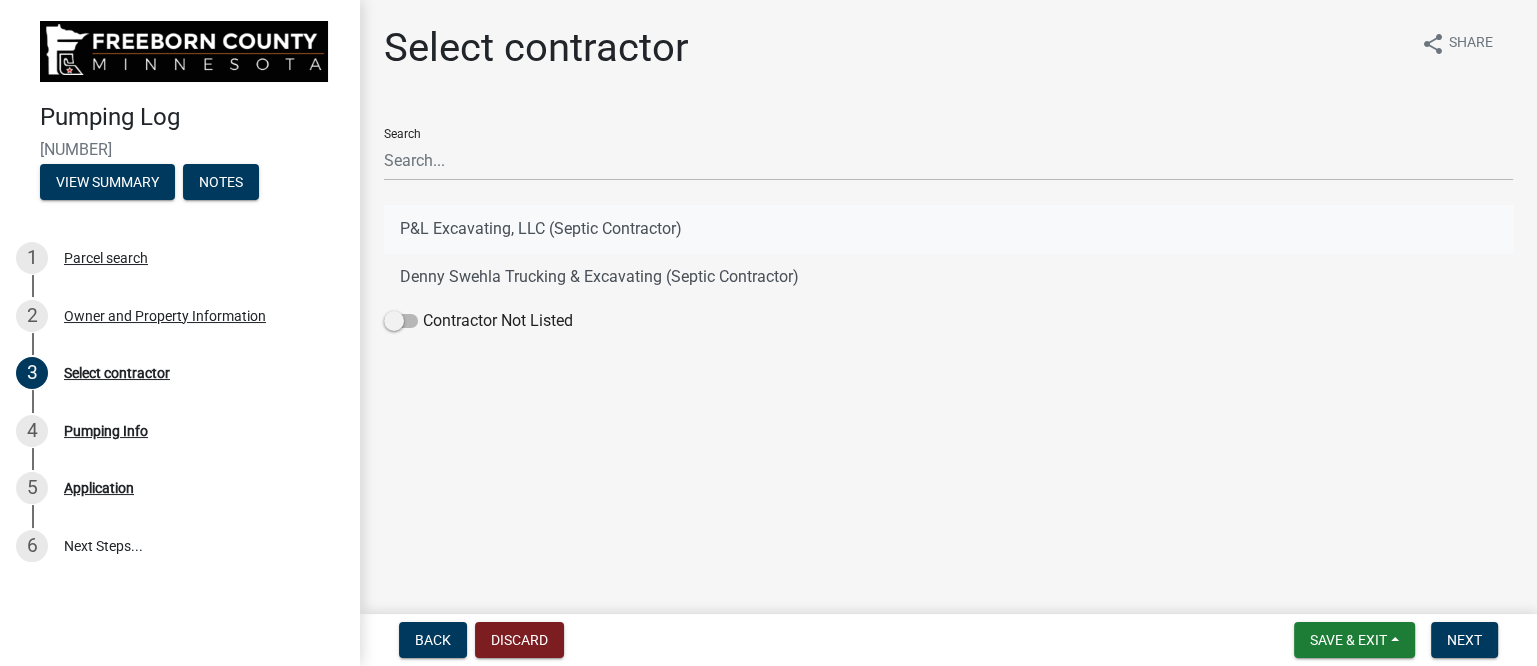 click on "P&L Excavating, LLC (Septic Contractor)" 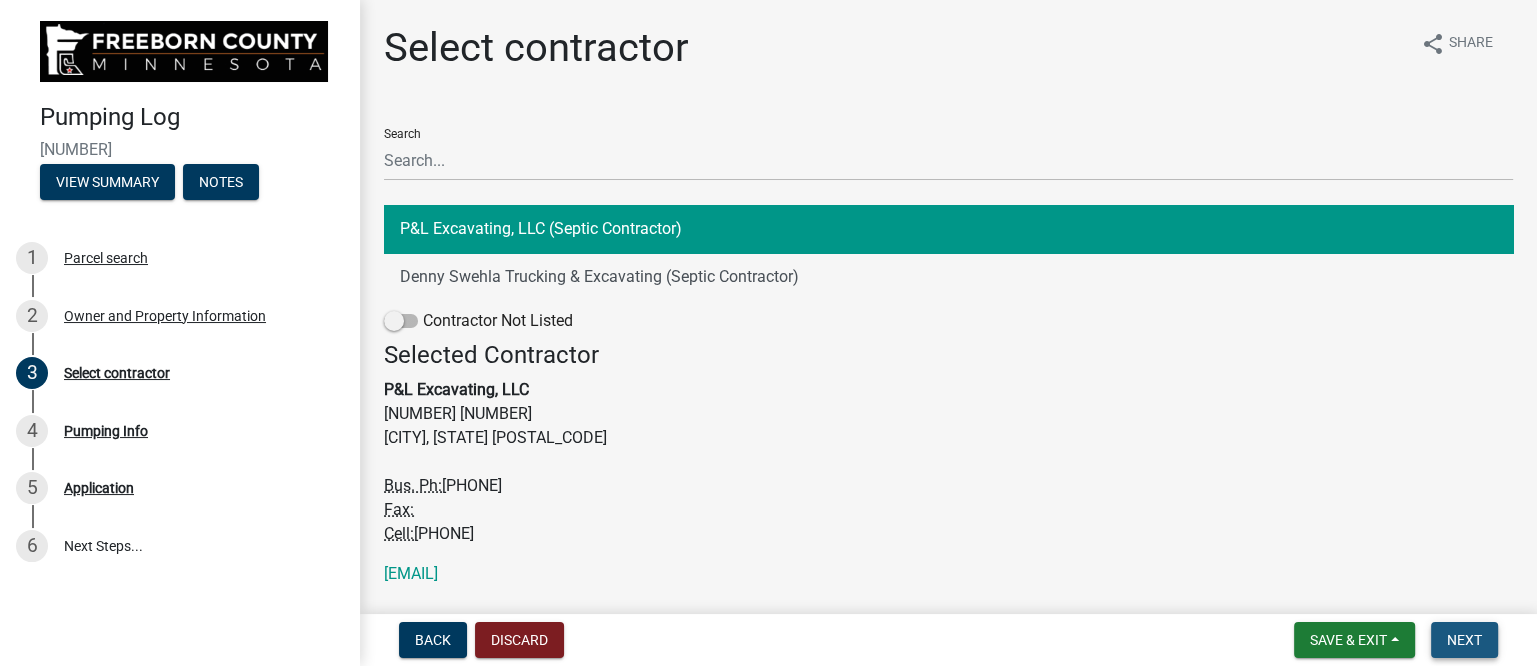 click on "Next" at bounding box center (1464, 640) 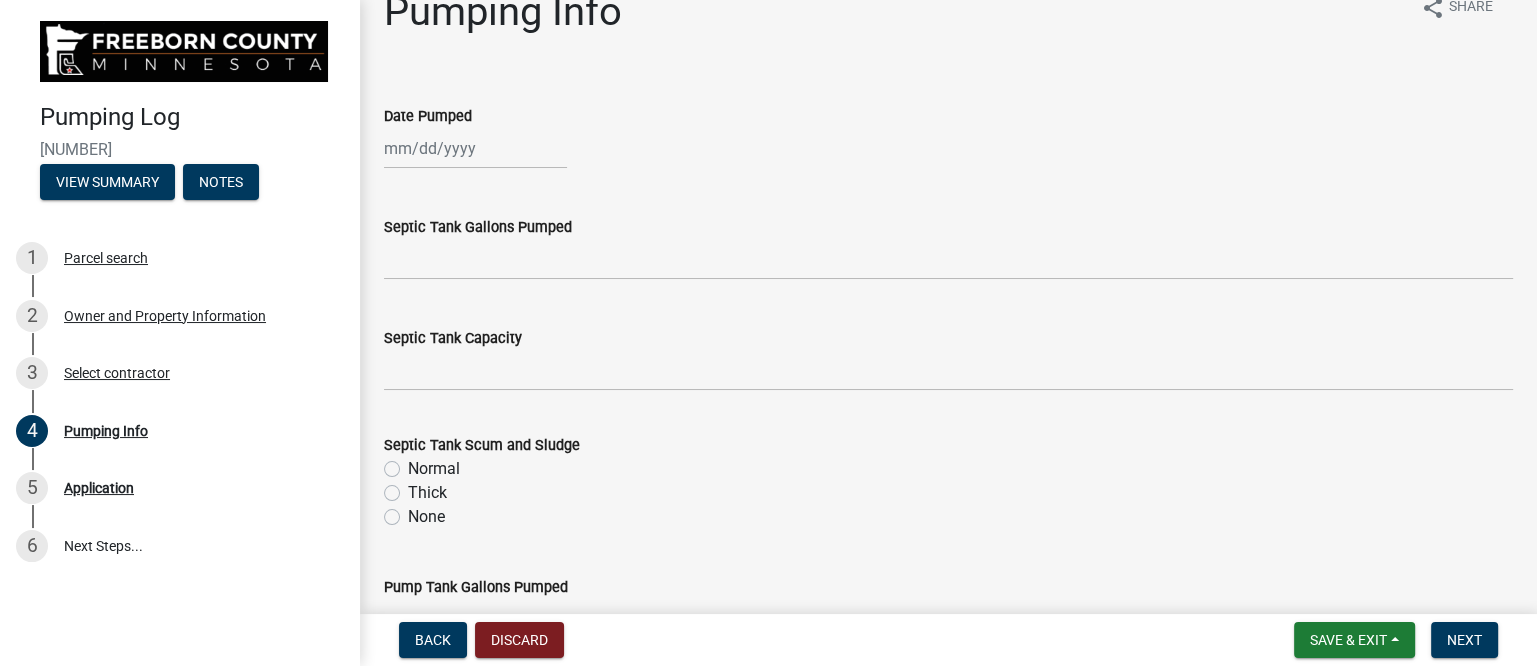 scroll, scrollTop: 0, scrollLeft: 0, axis: both 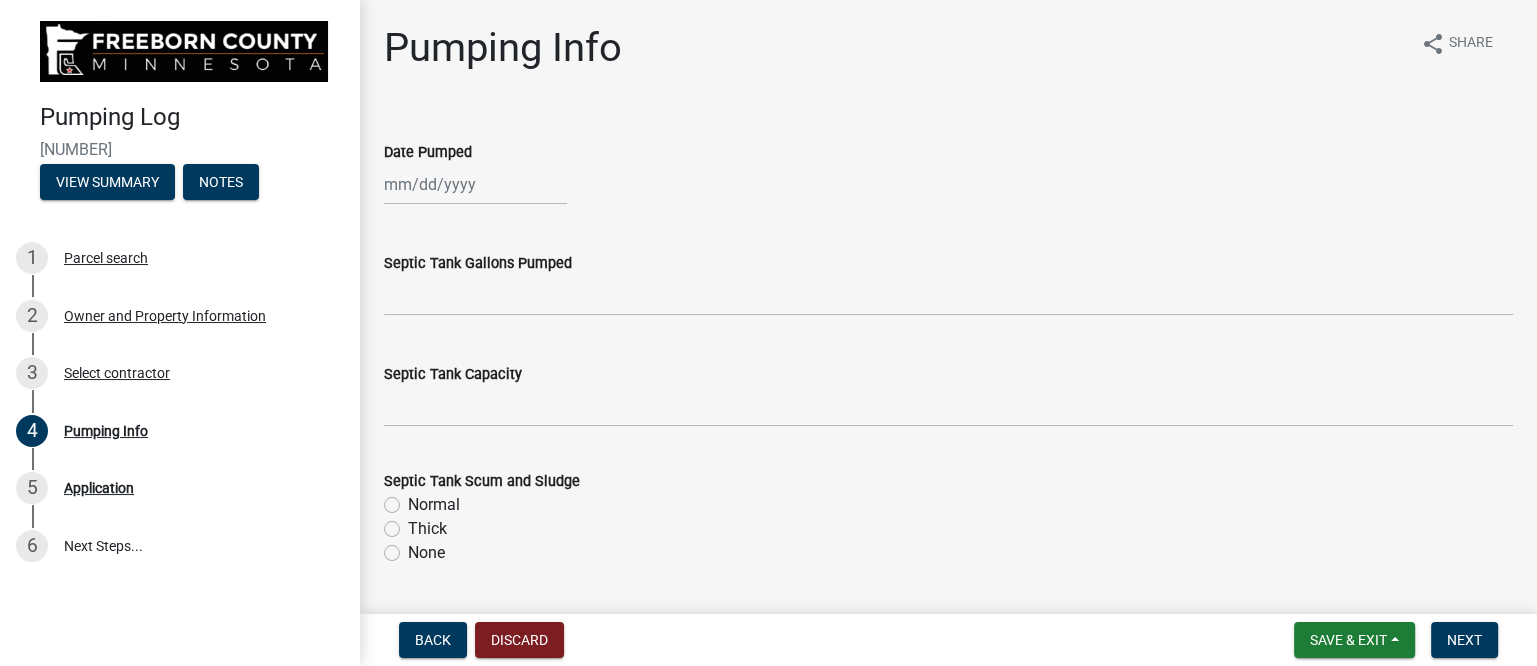 click 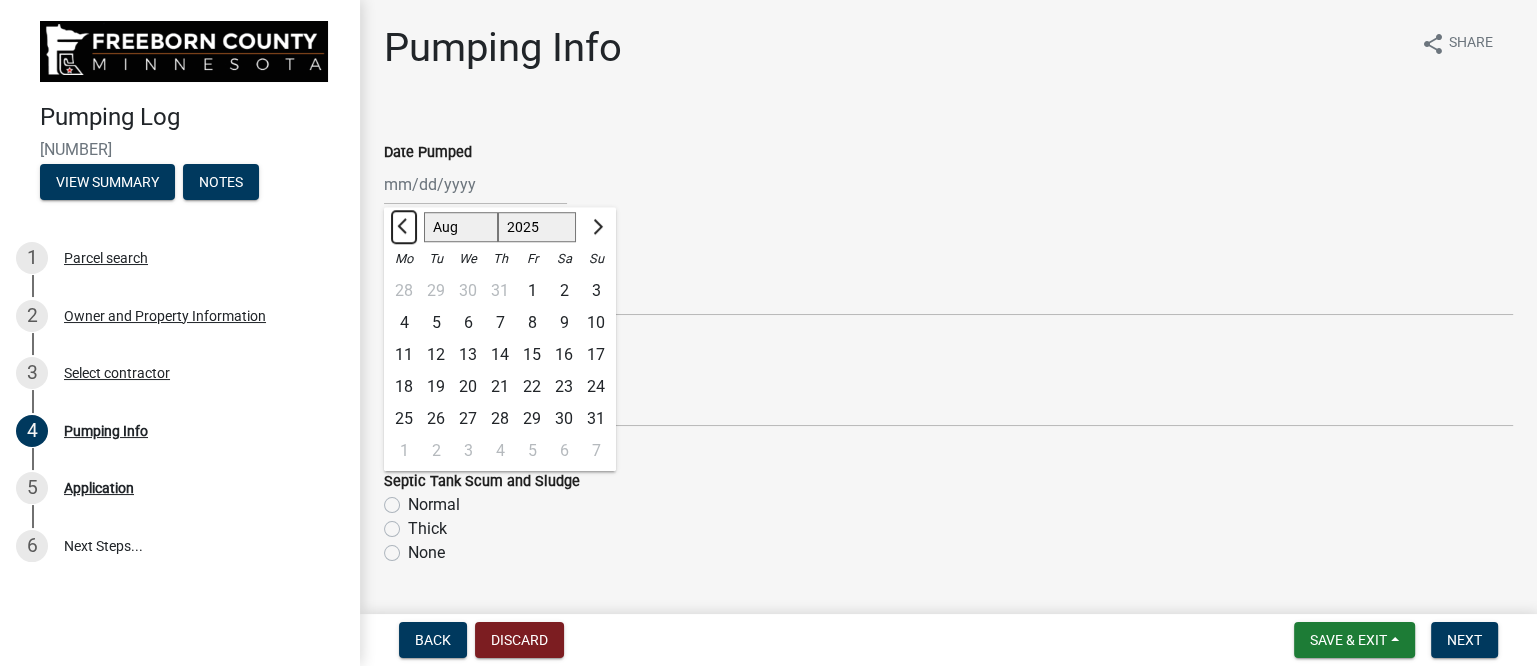 click 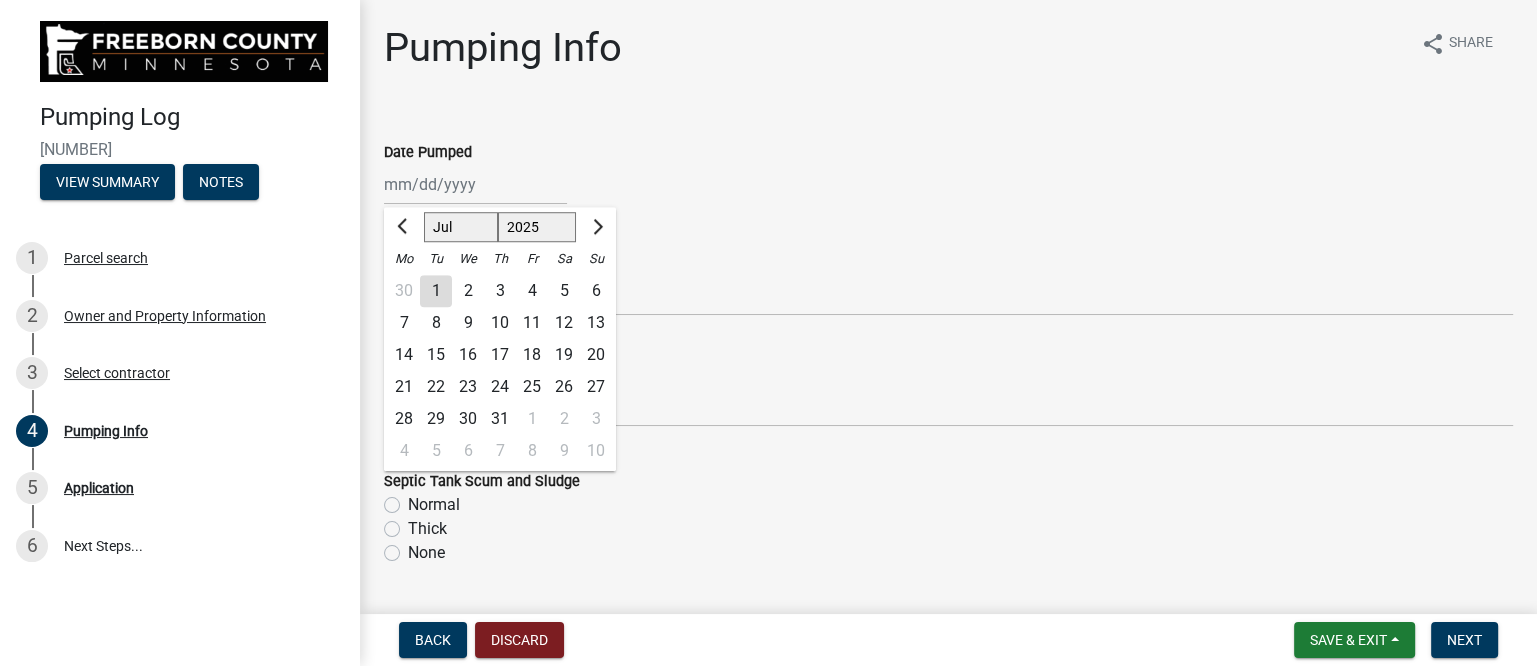 click on "3" 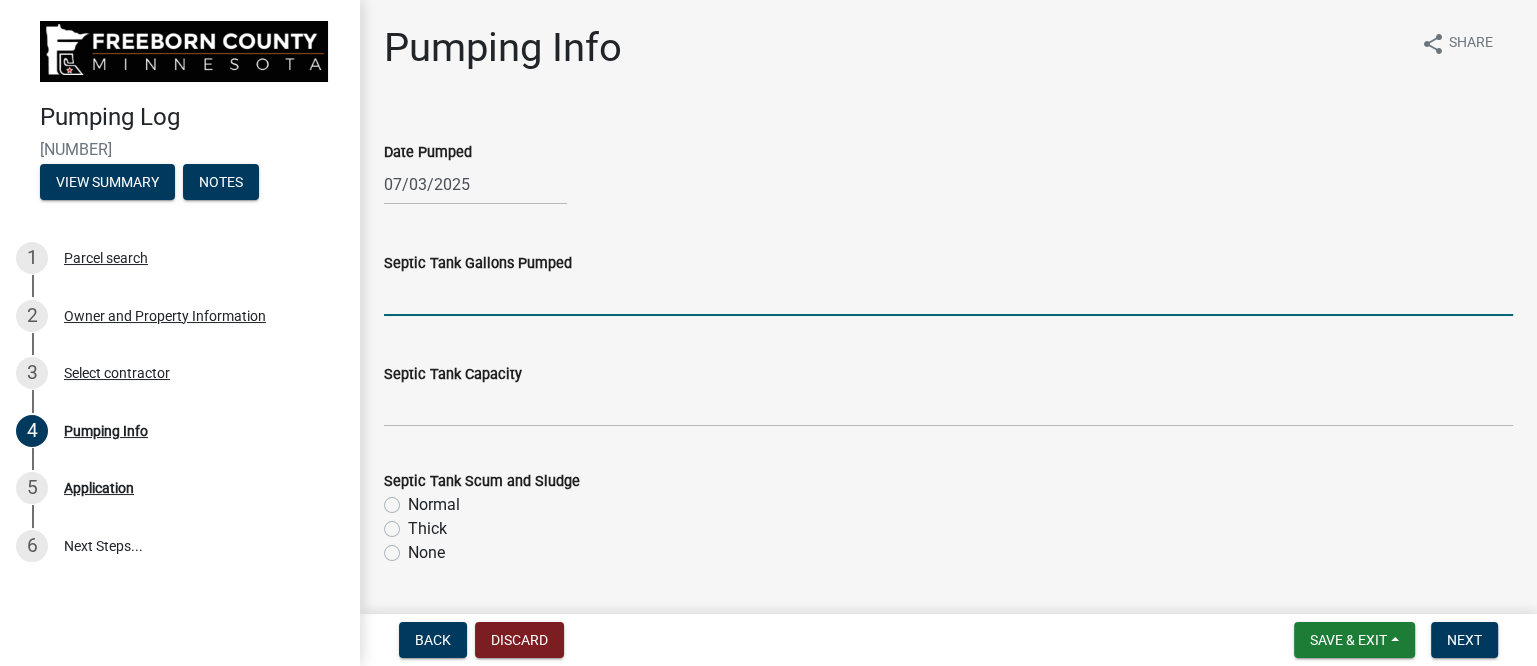 click 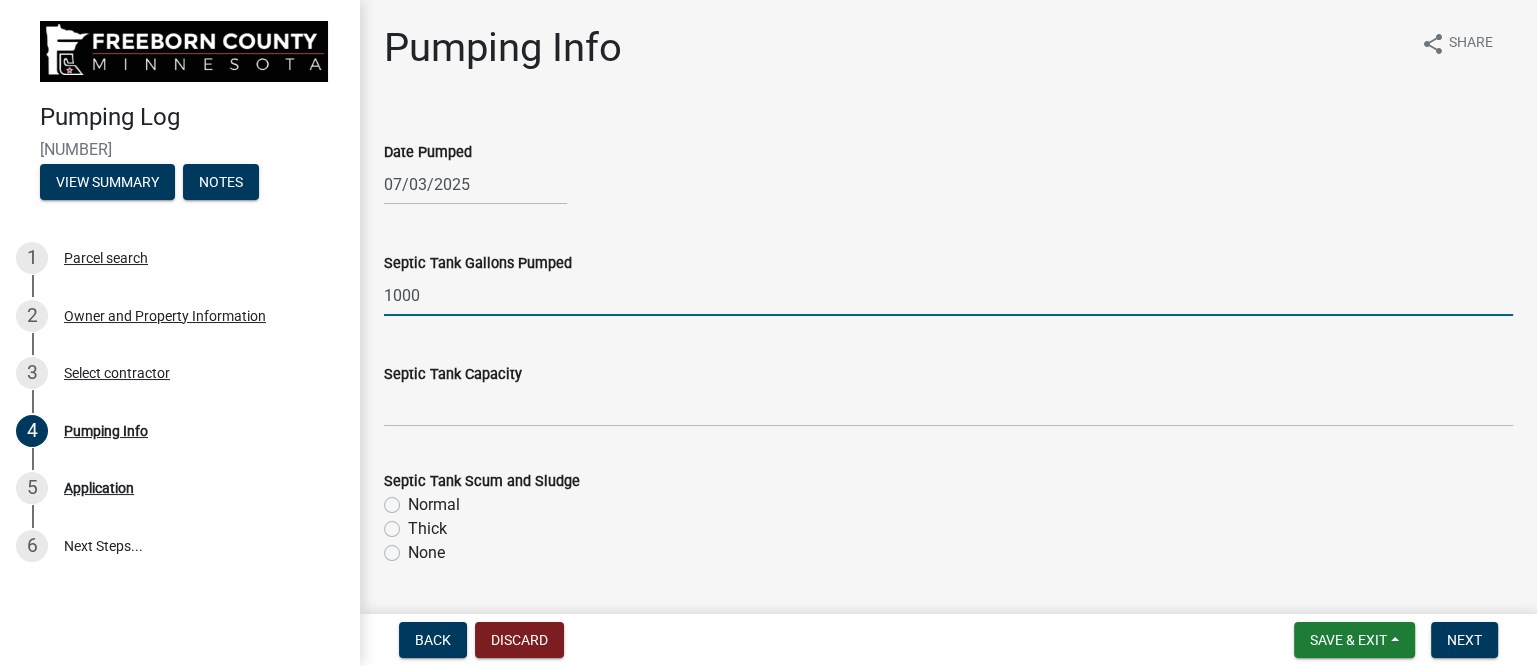 type on "1000" 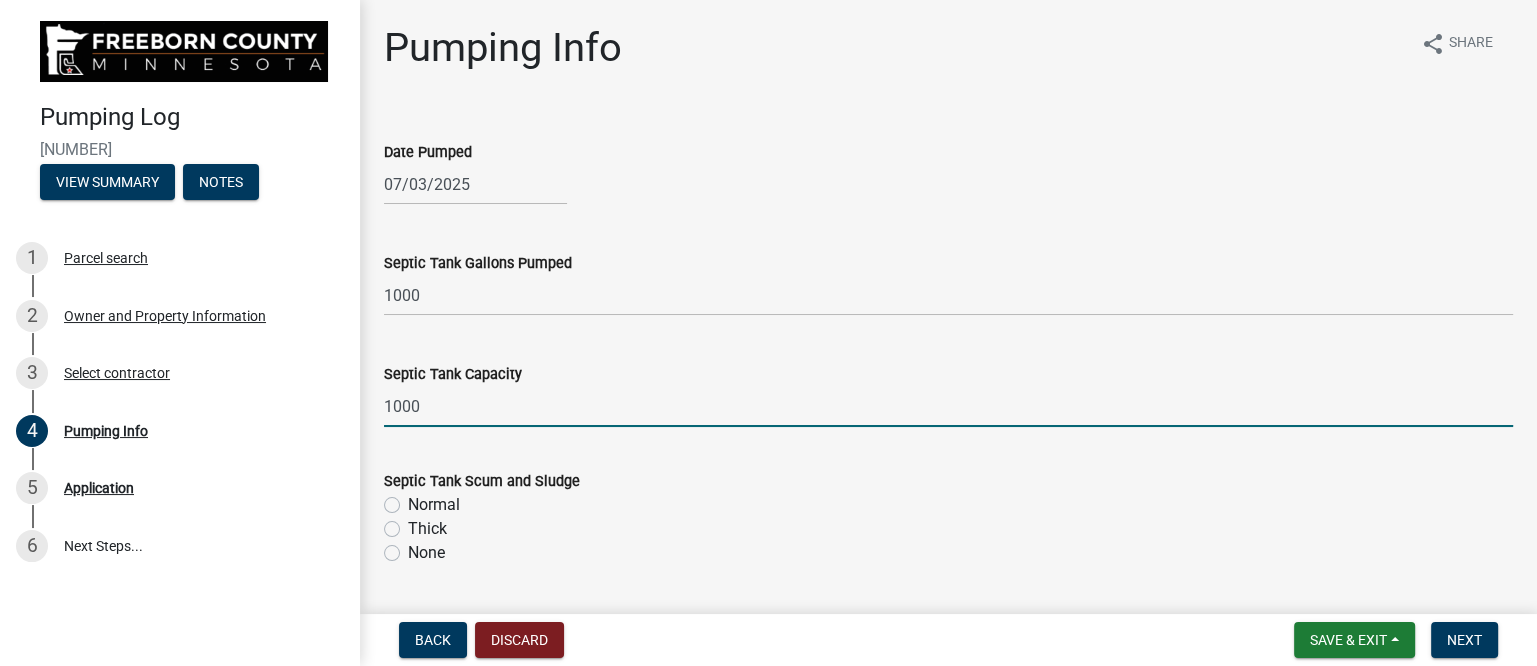 type on "1000" 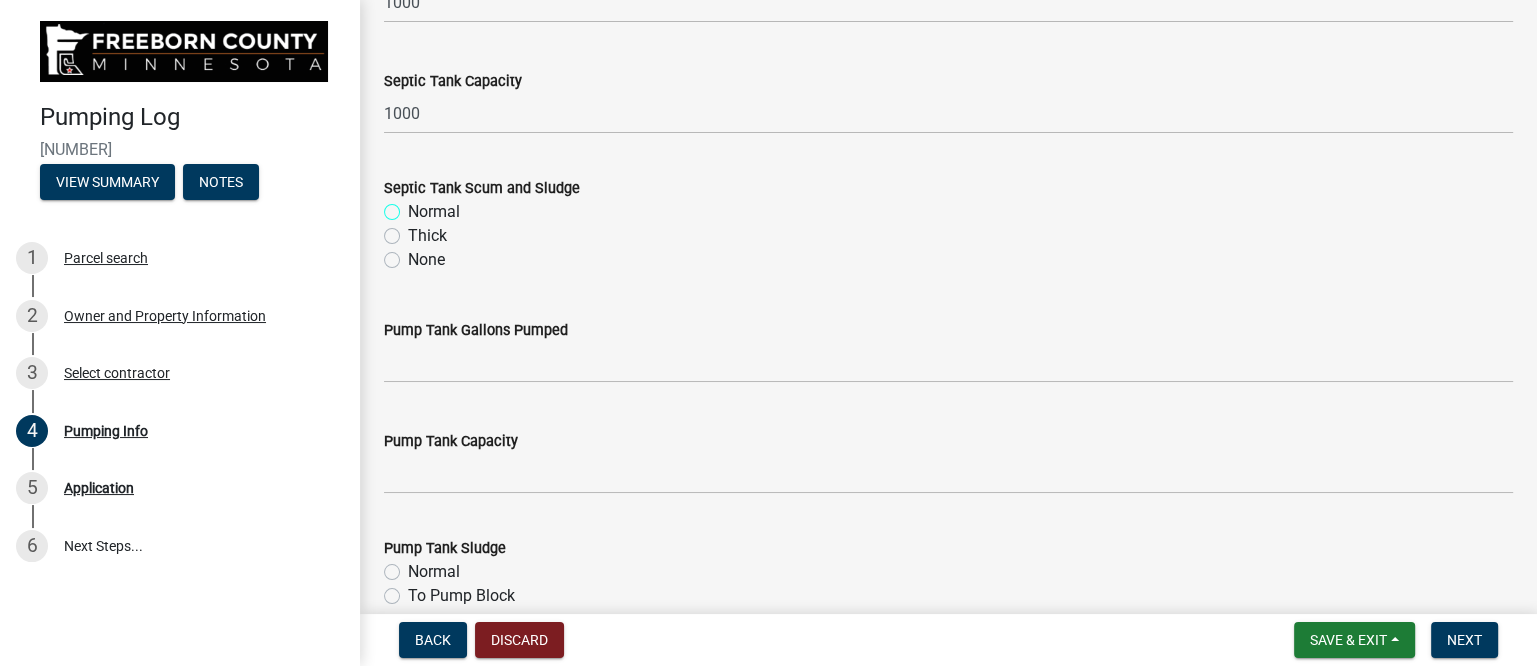 scroll, scrollTop: 375, scrollLeft: 0, axis: vertical 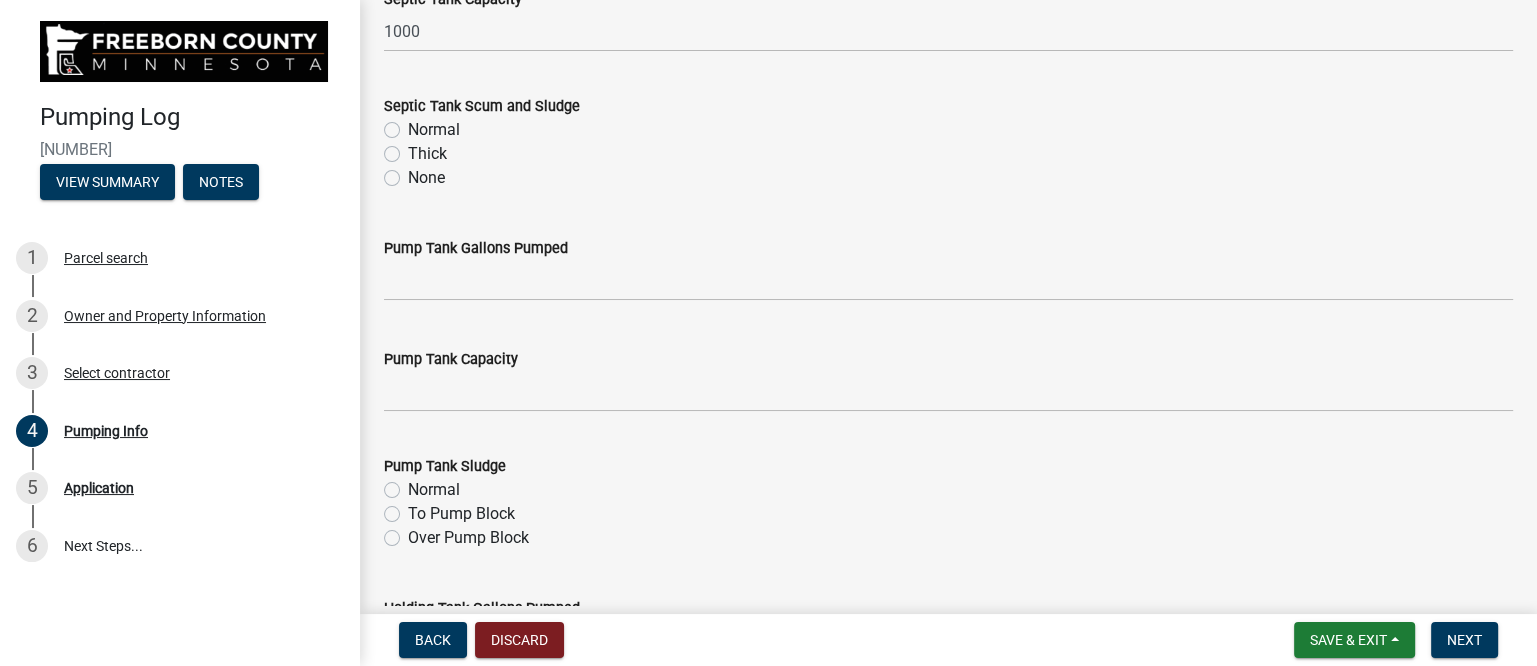 click on "Normal" 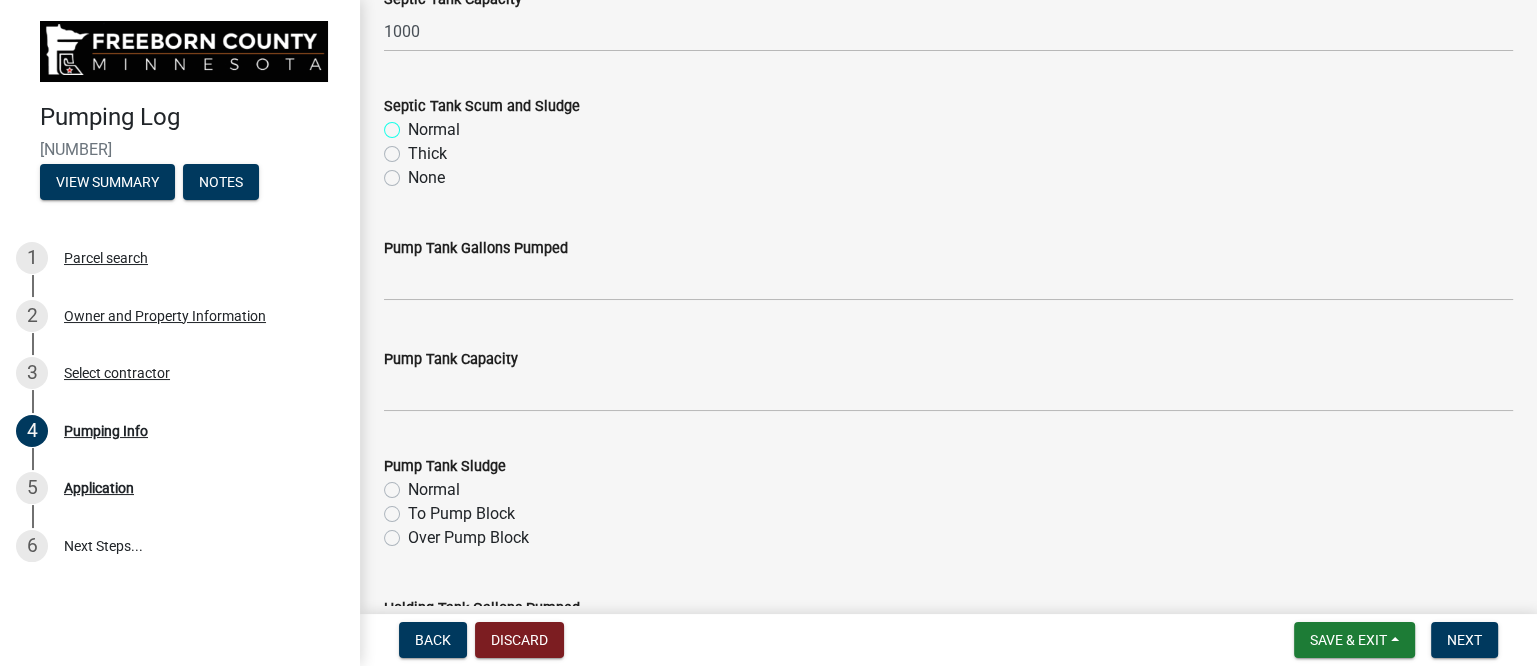 click on "Normal" at bounding box center [414, 124] 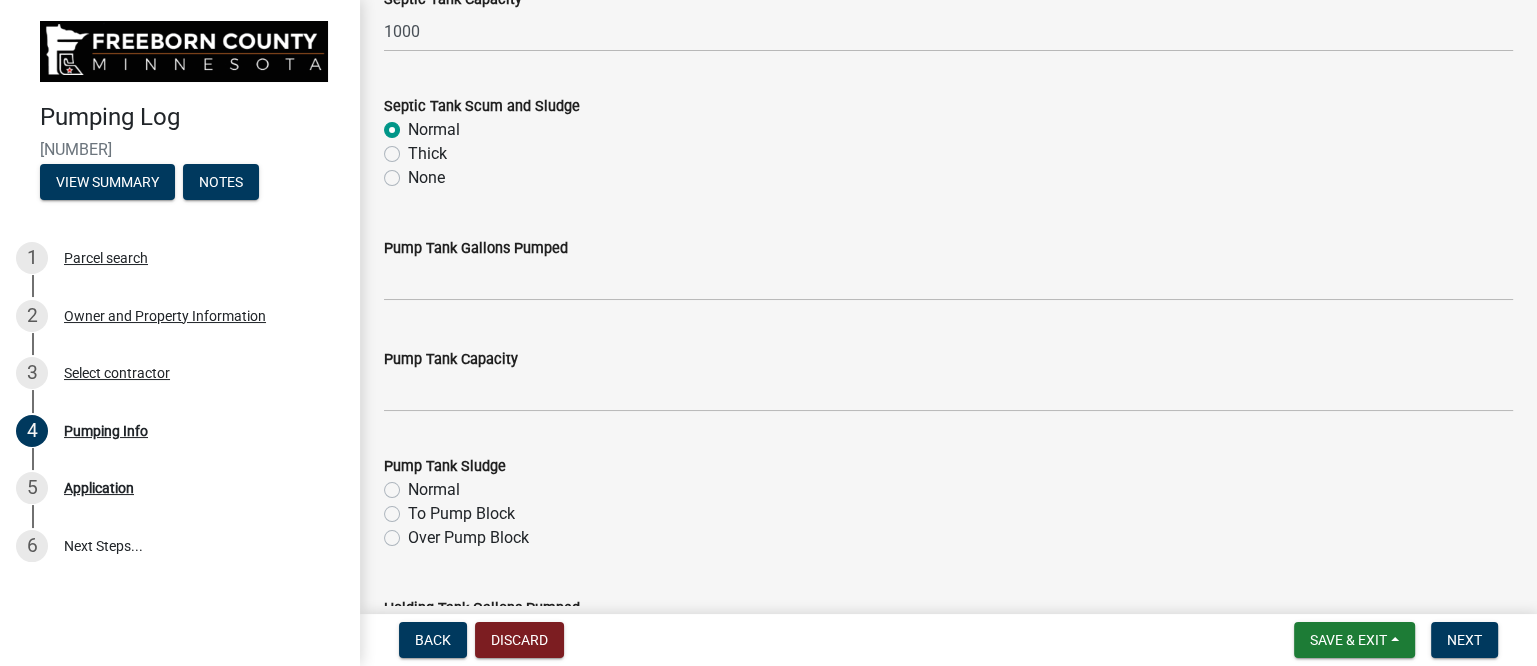 radio on "true" 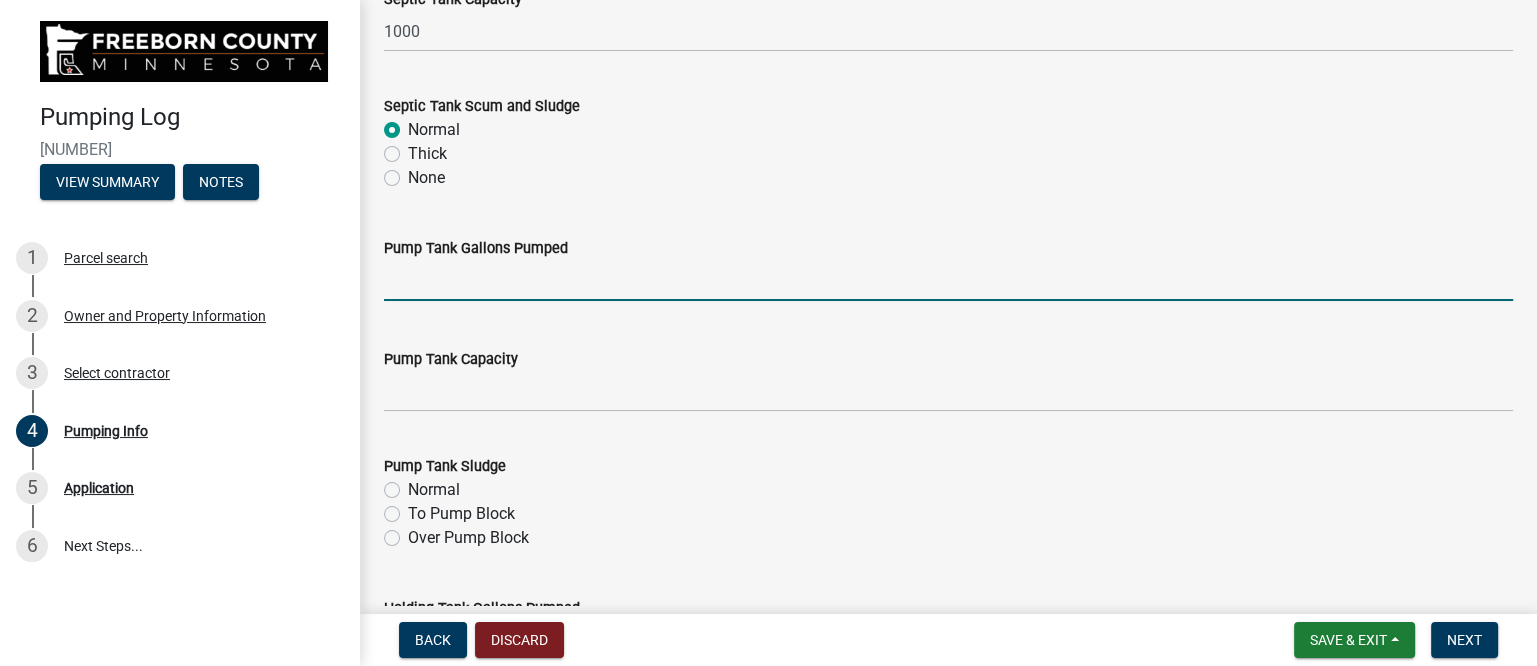 click 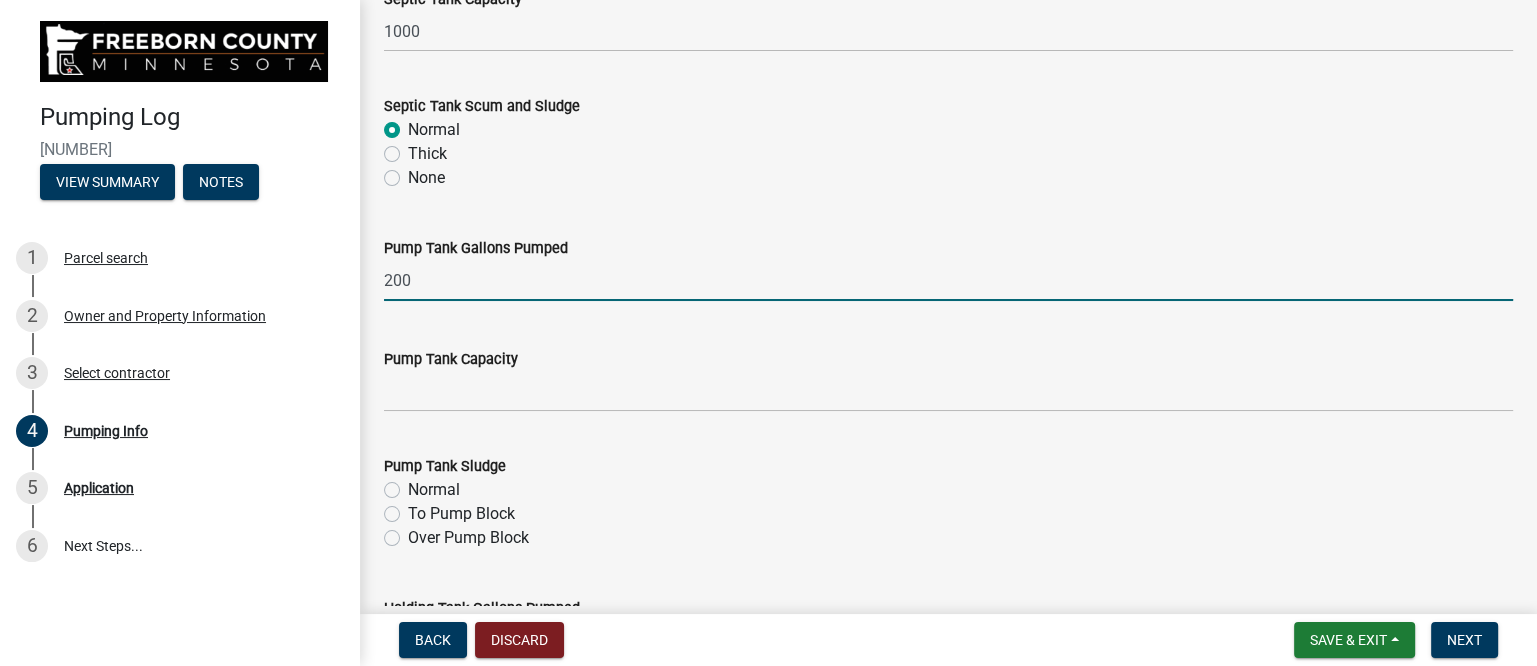 type on "200" 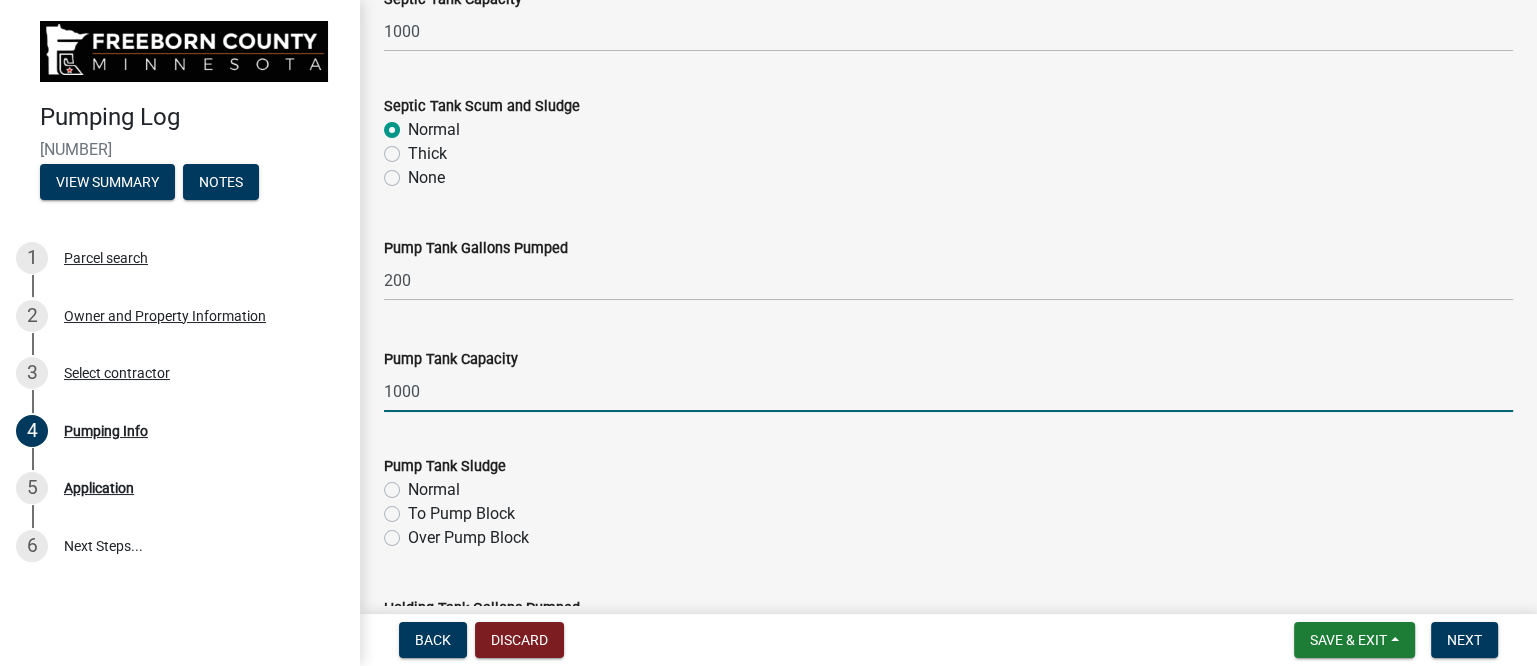 type on "1000" 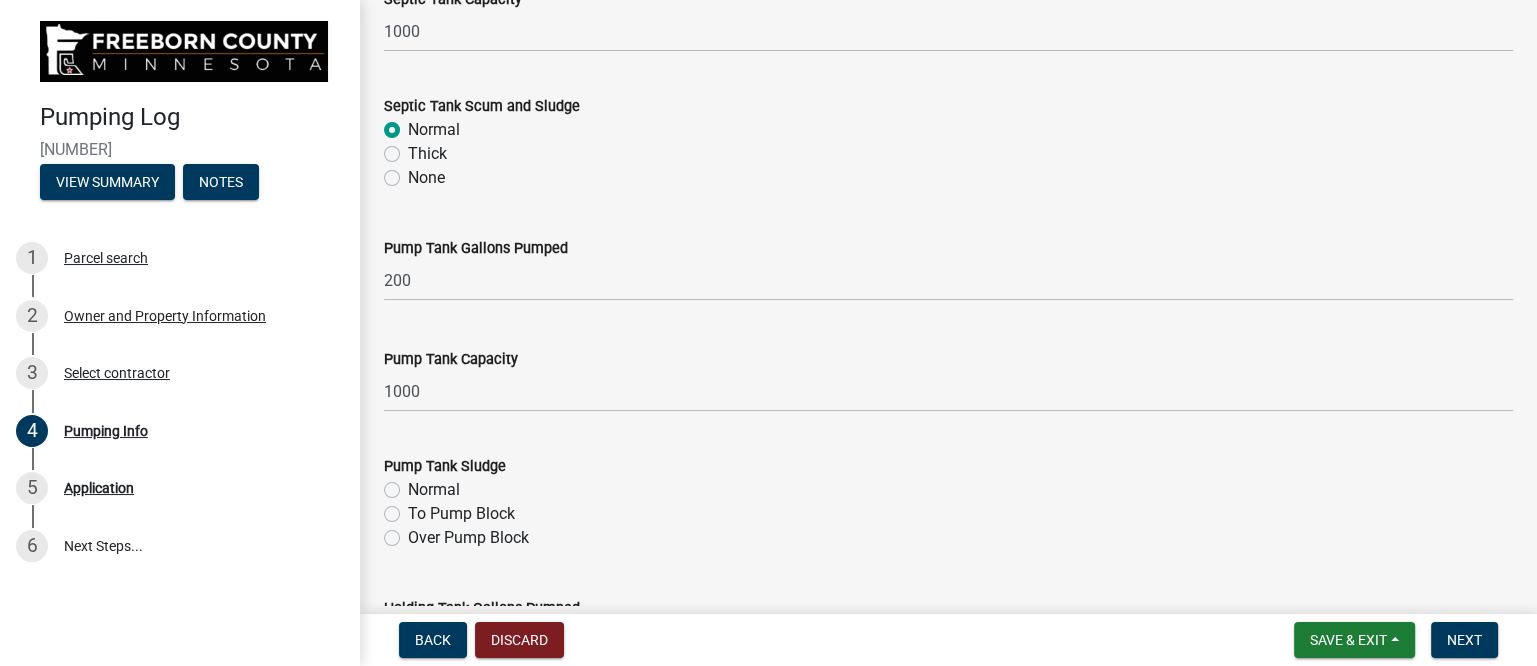 click on "Normal" 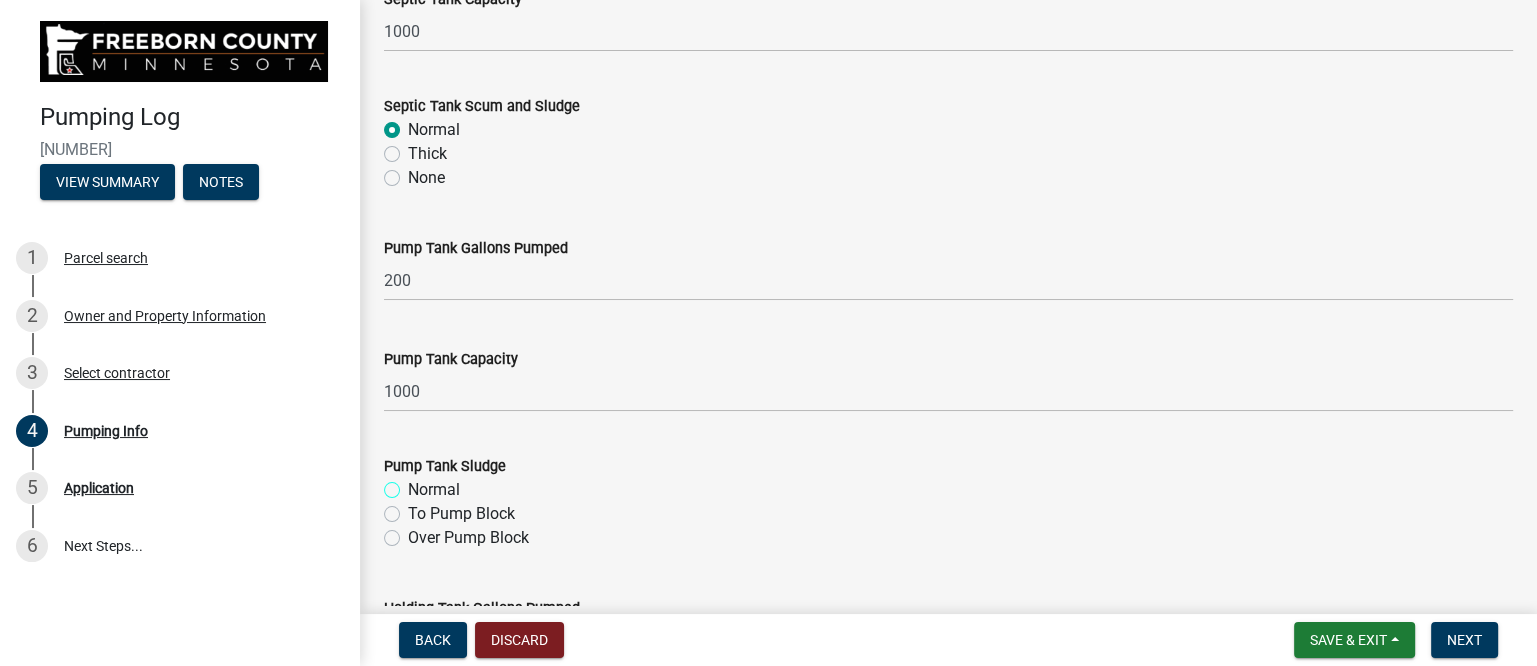 click on "Normal" at bounding box center (414, 484) 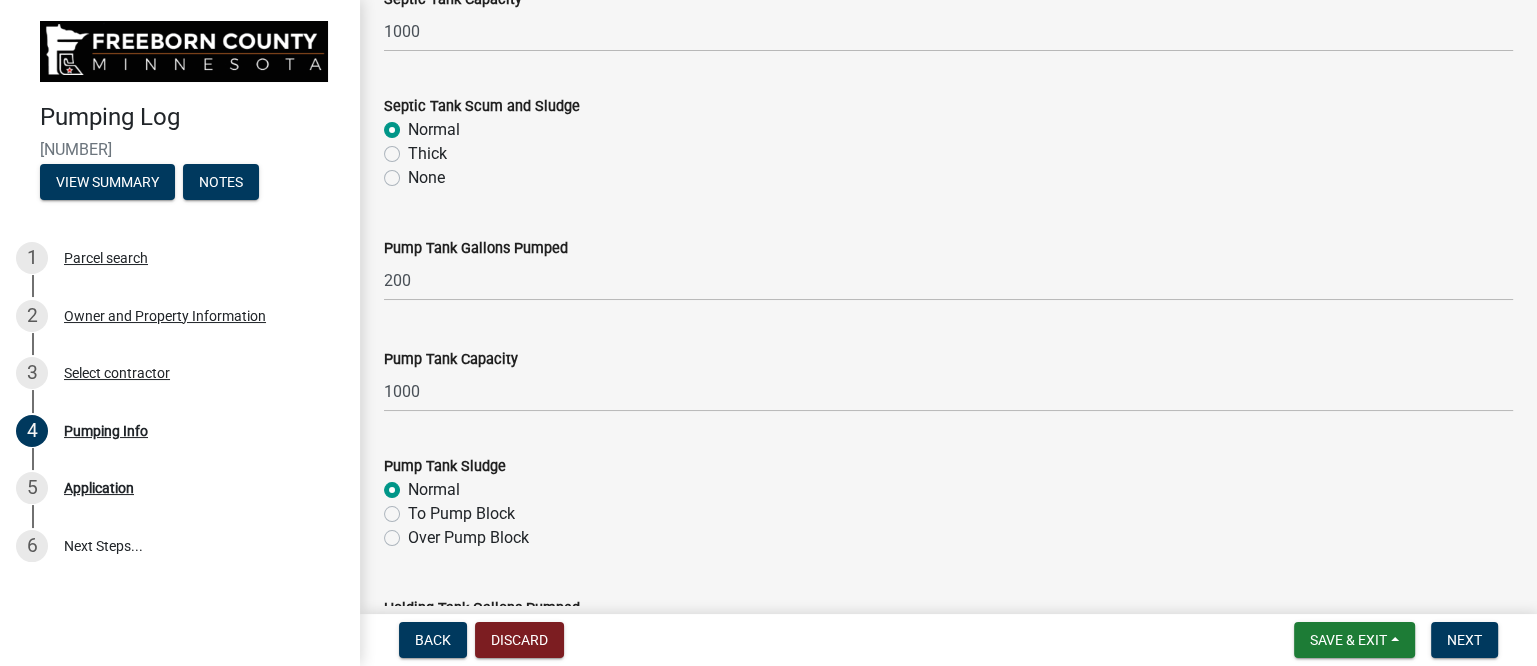 radio on "true" 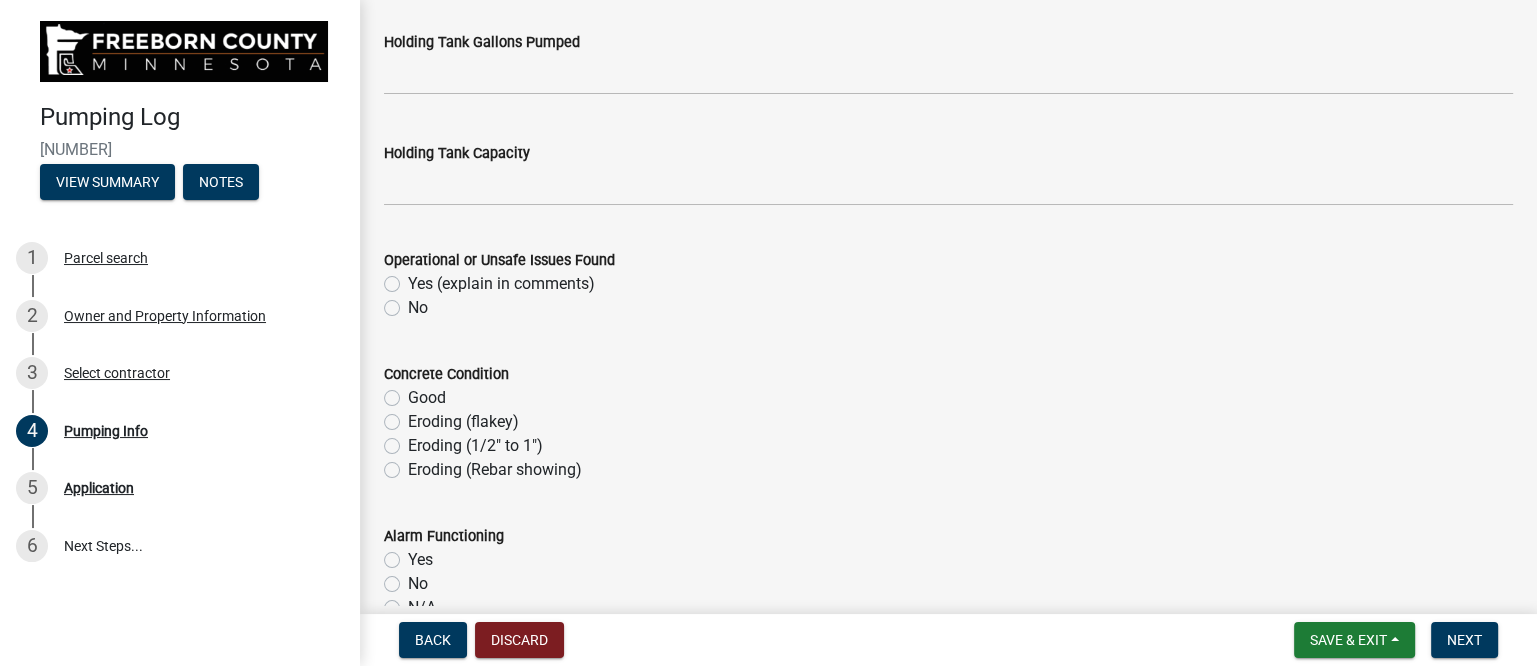scroll, scrollTop: 1000, scrollLeft: 0, axis: vertical 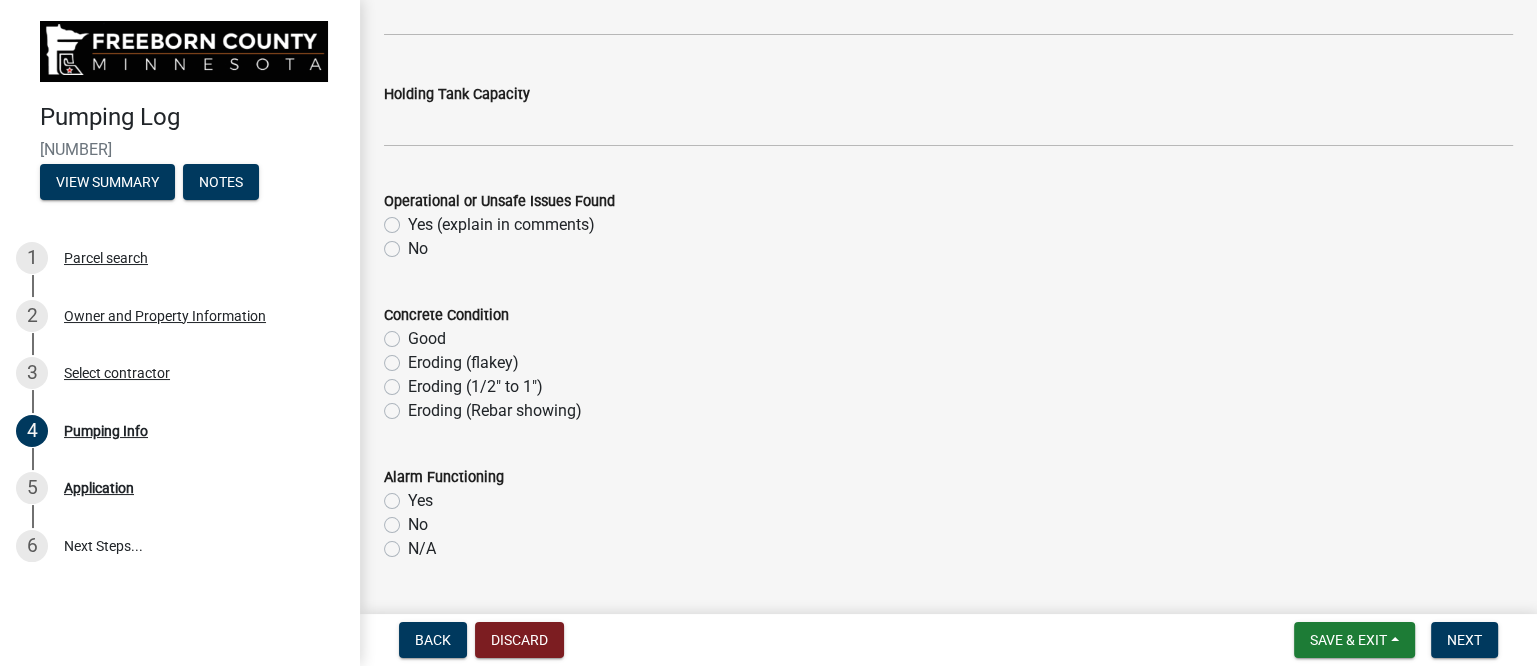 click on "Yes (explain in comments)" 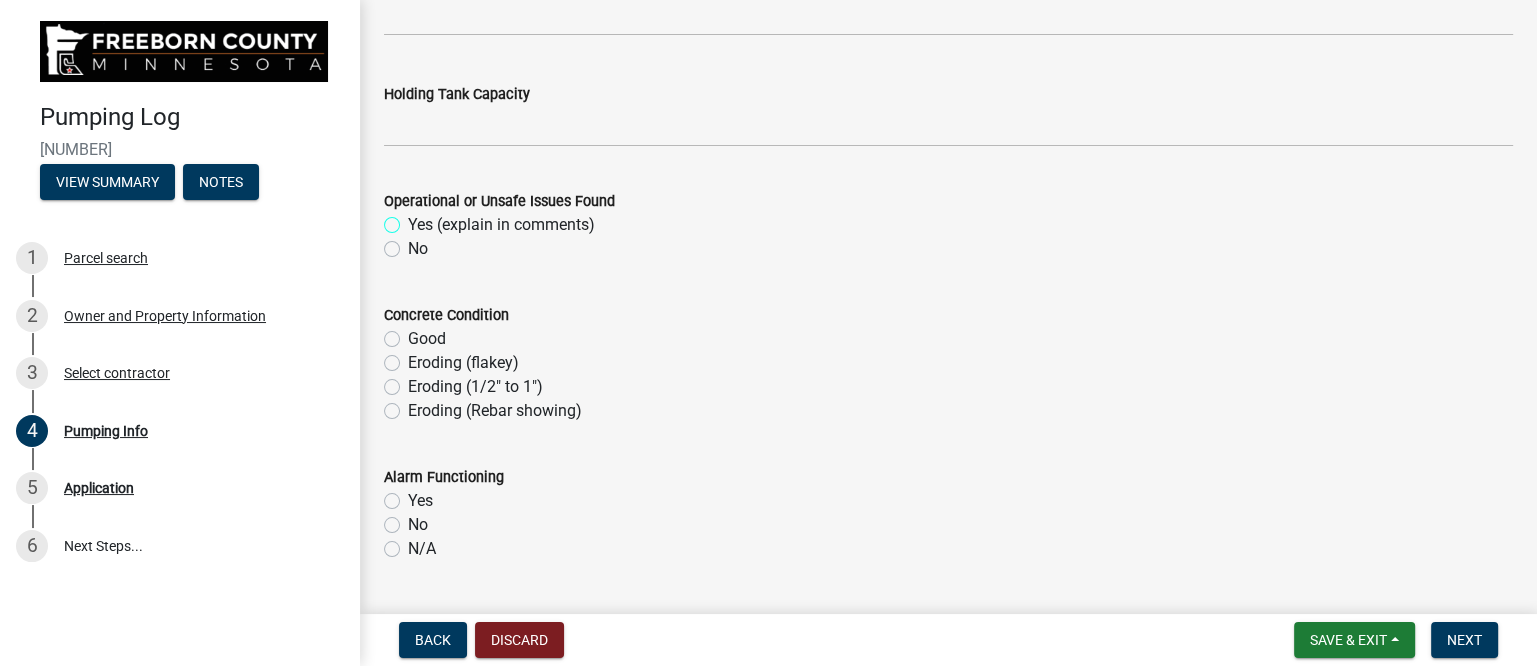 click on "Yes (explain in comments)" at bounding box center [414, 219] 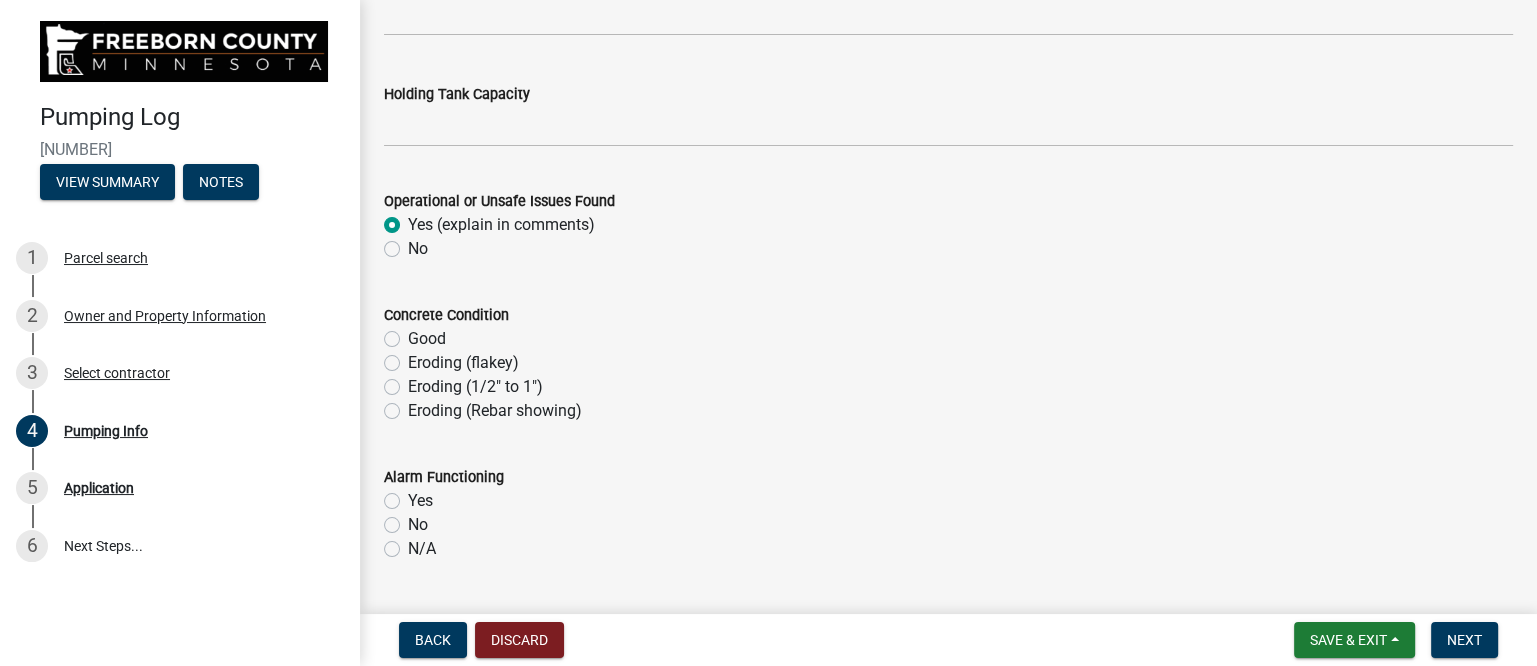 radio on "true" 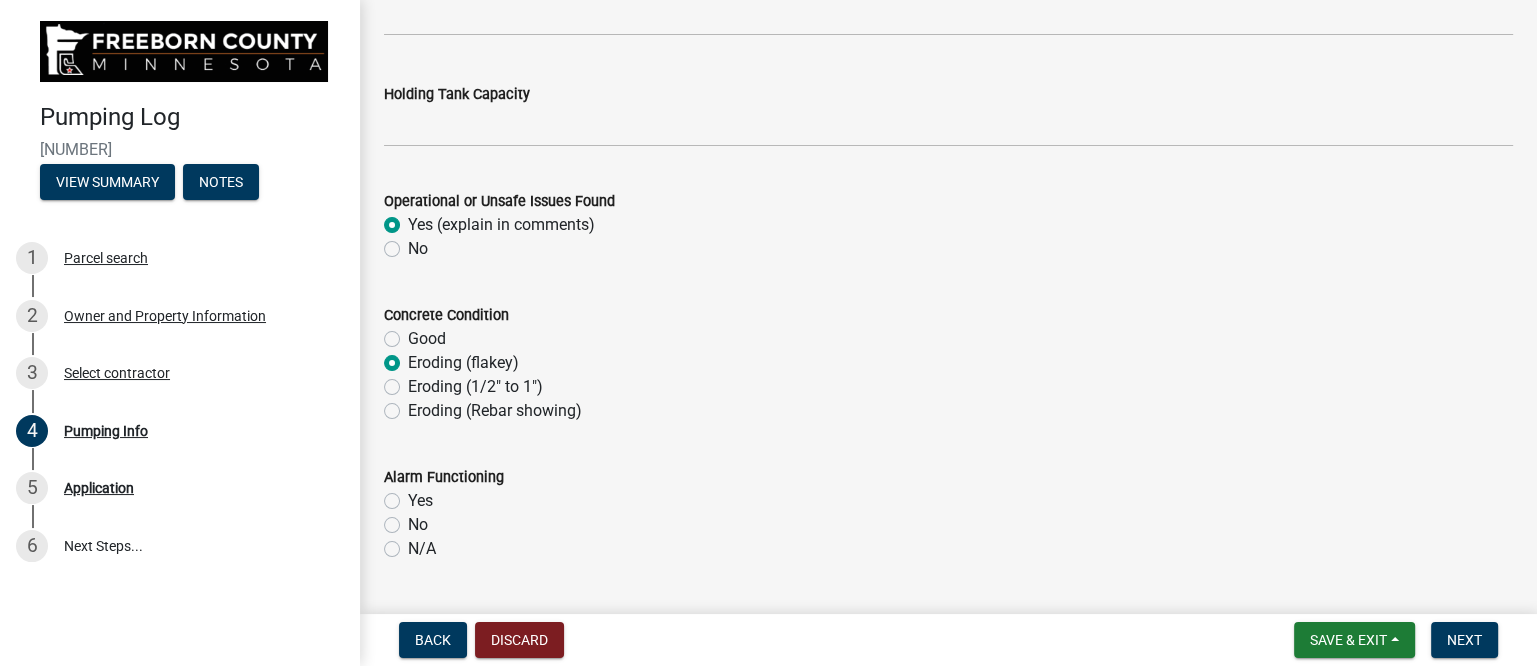 radio on "true" 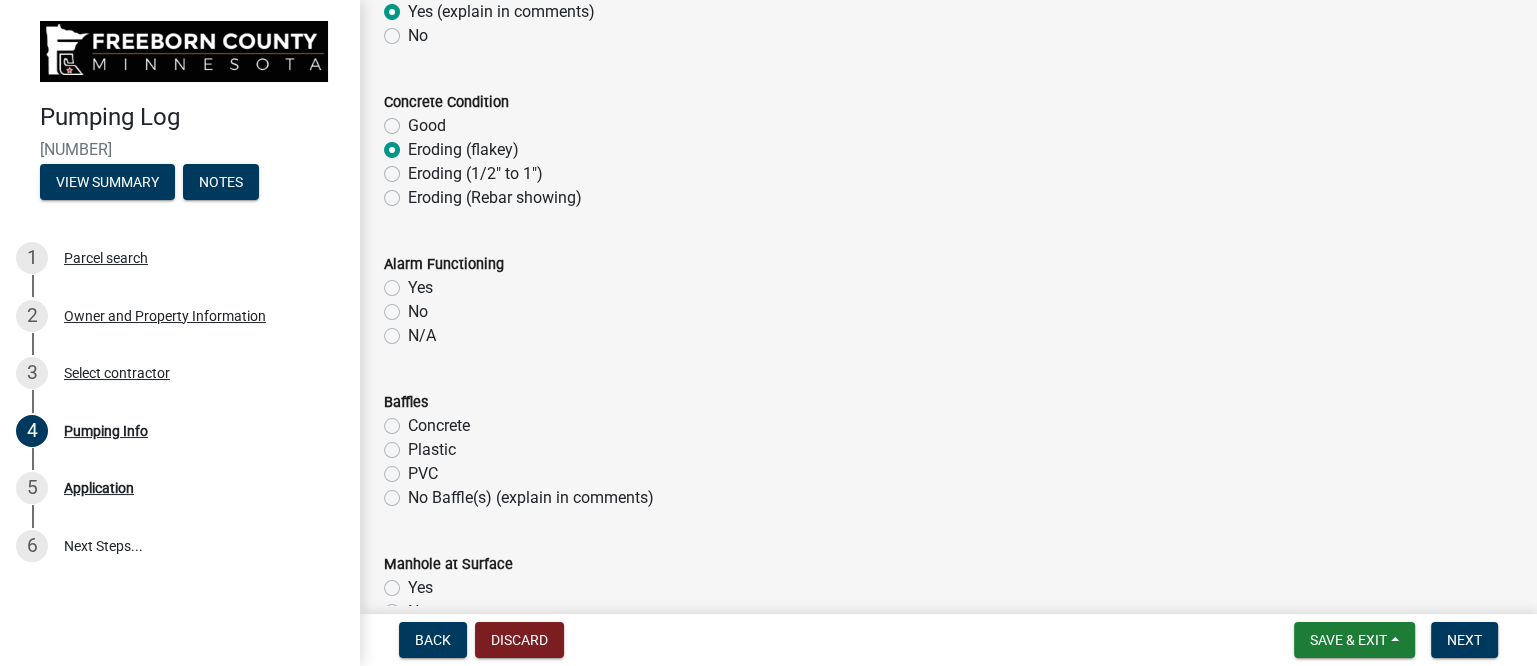 scroll, scrollTop: 1250, scrollLeft: 0, axis: vertical 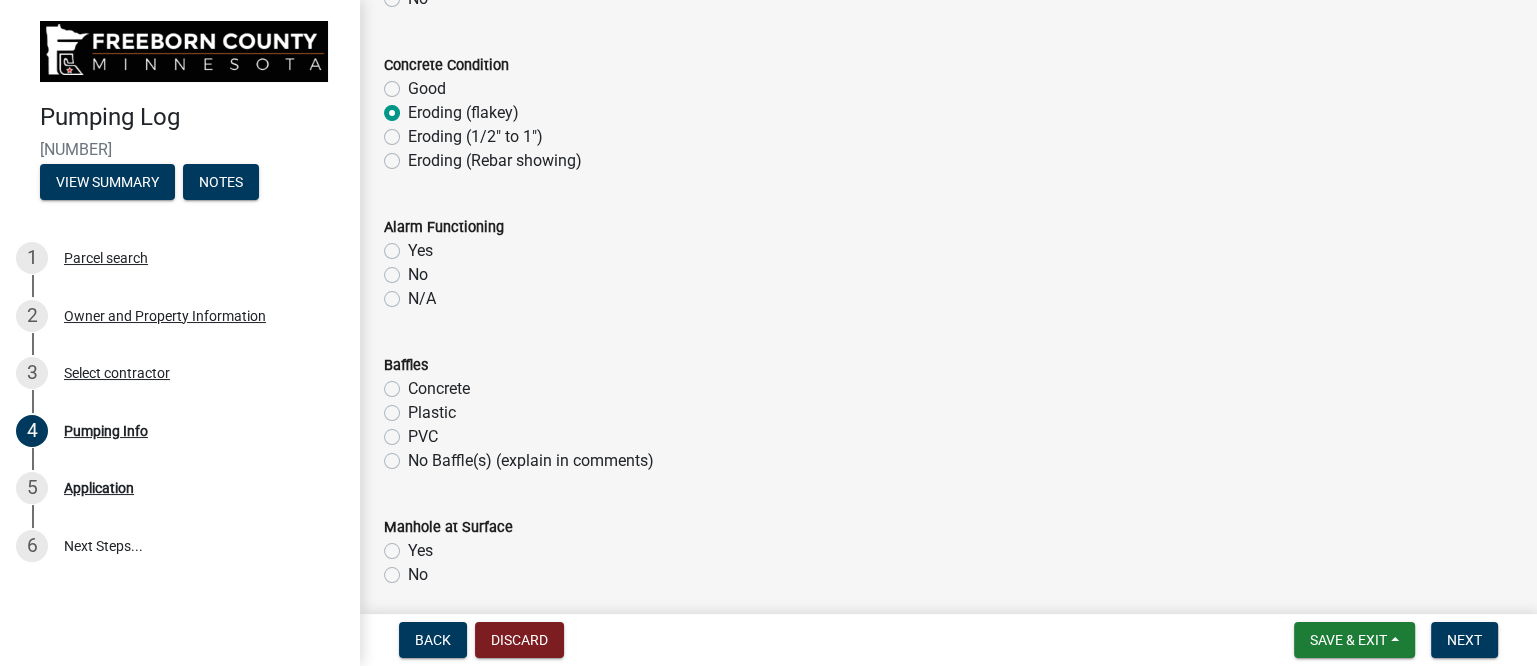 click on "Yes" 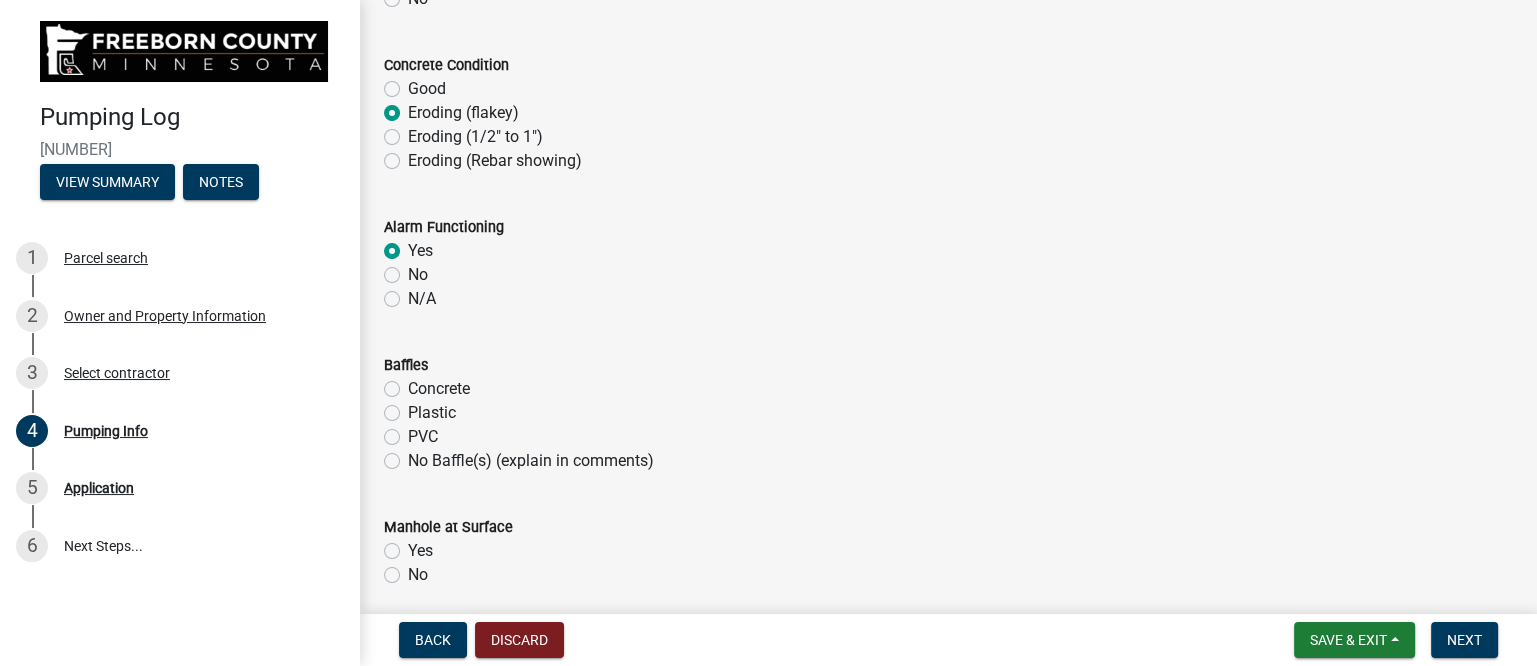radio on "true" 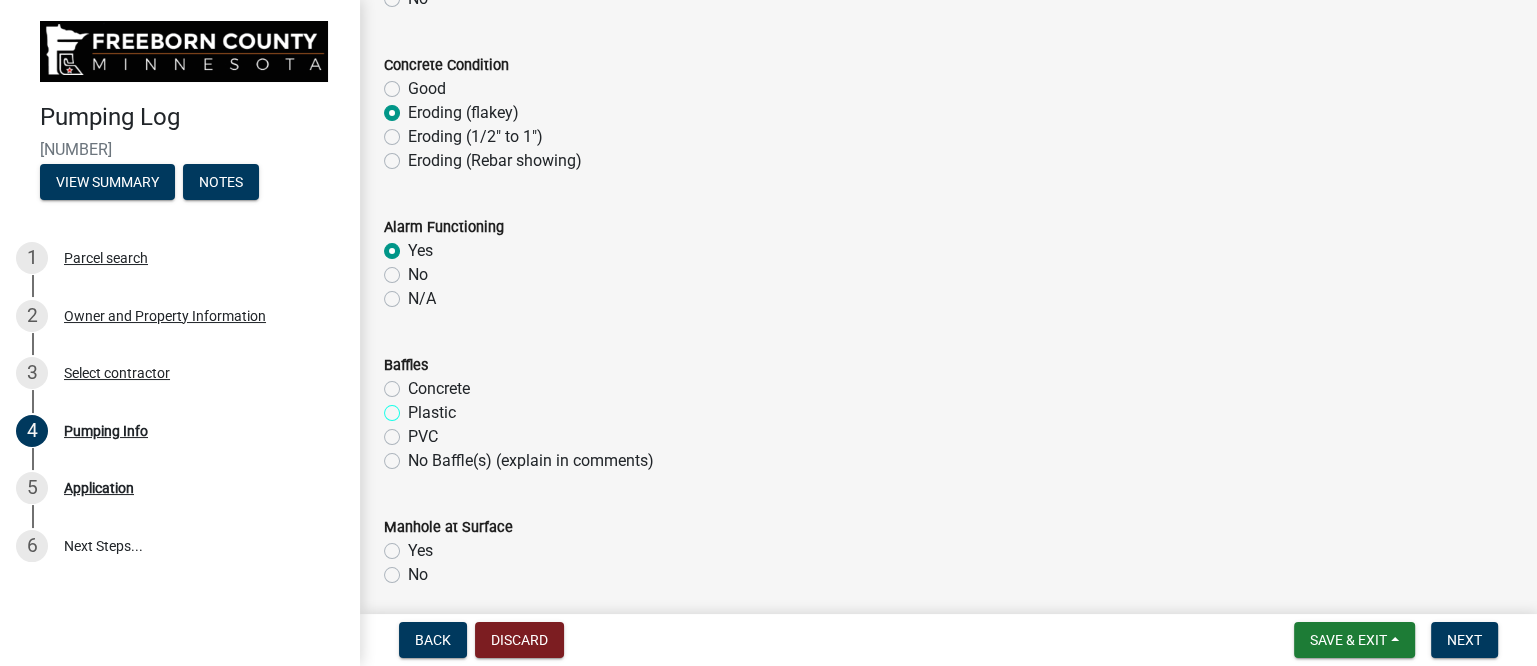 click on "Plastic" at bounding box center [414, 407] 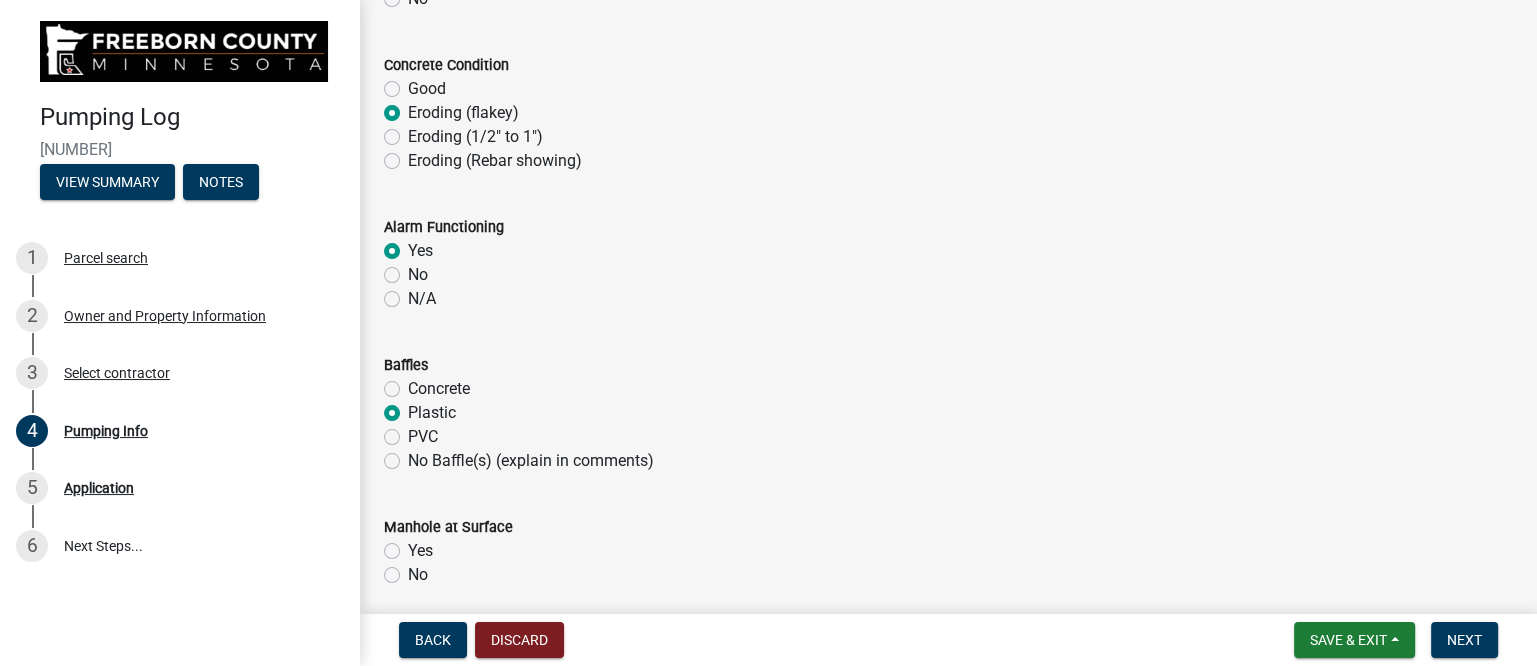 radio on "true" 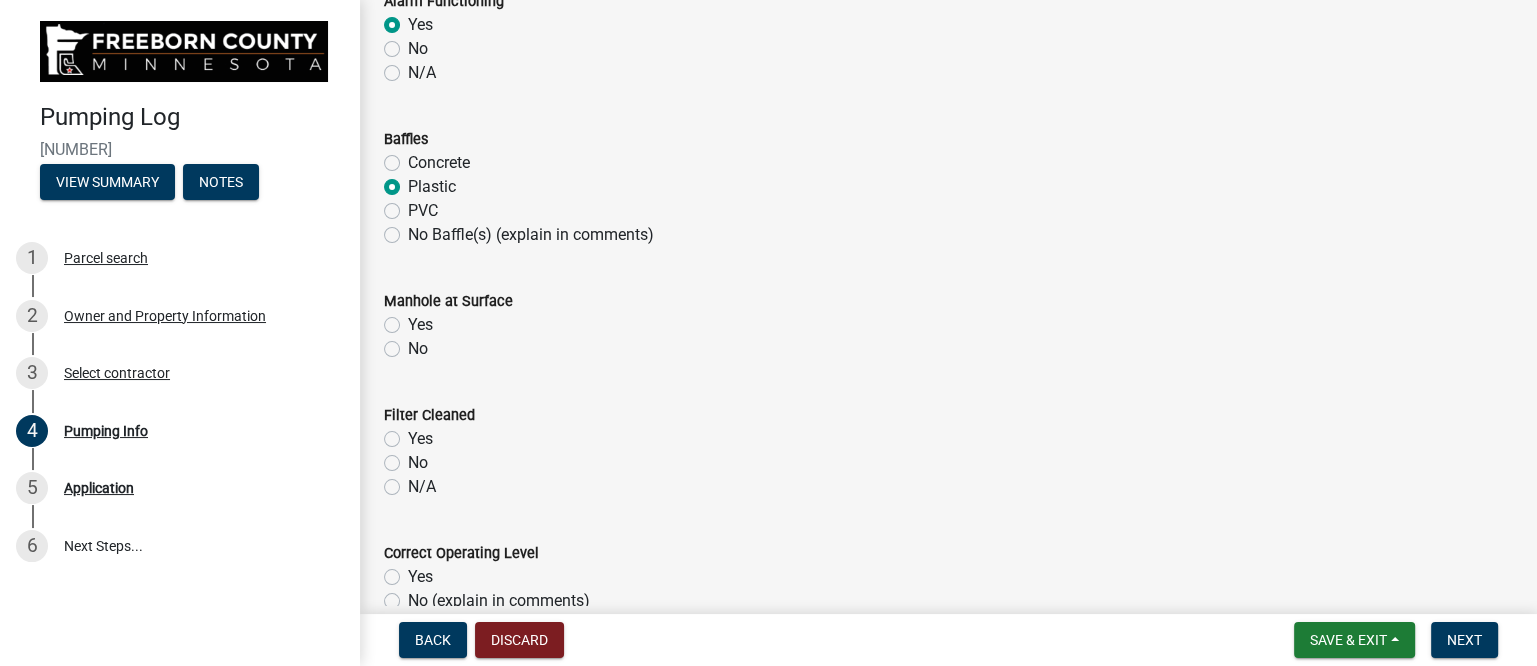 scroll, scrollTop: 1500, scrollLeft: 0, axis: vertical 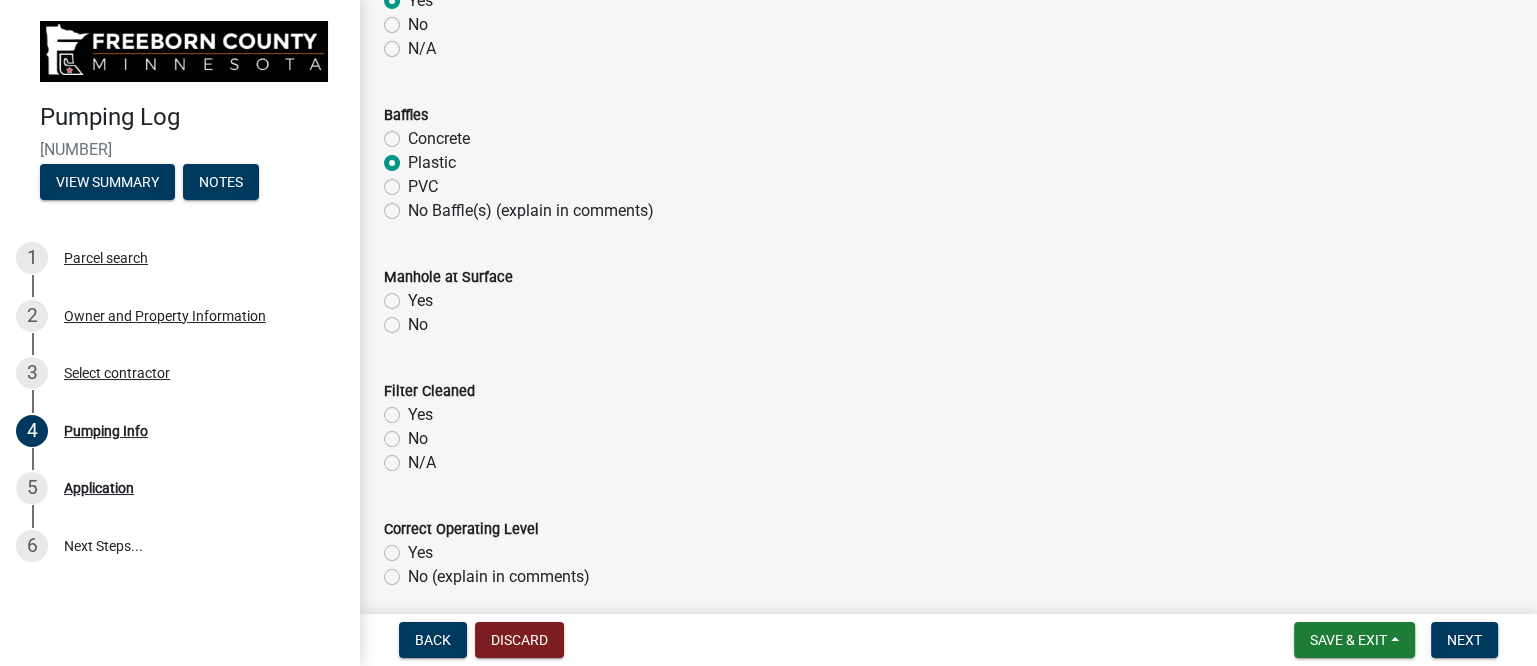 click on "Yes" 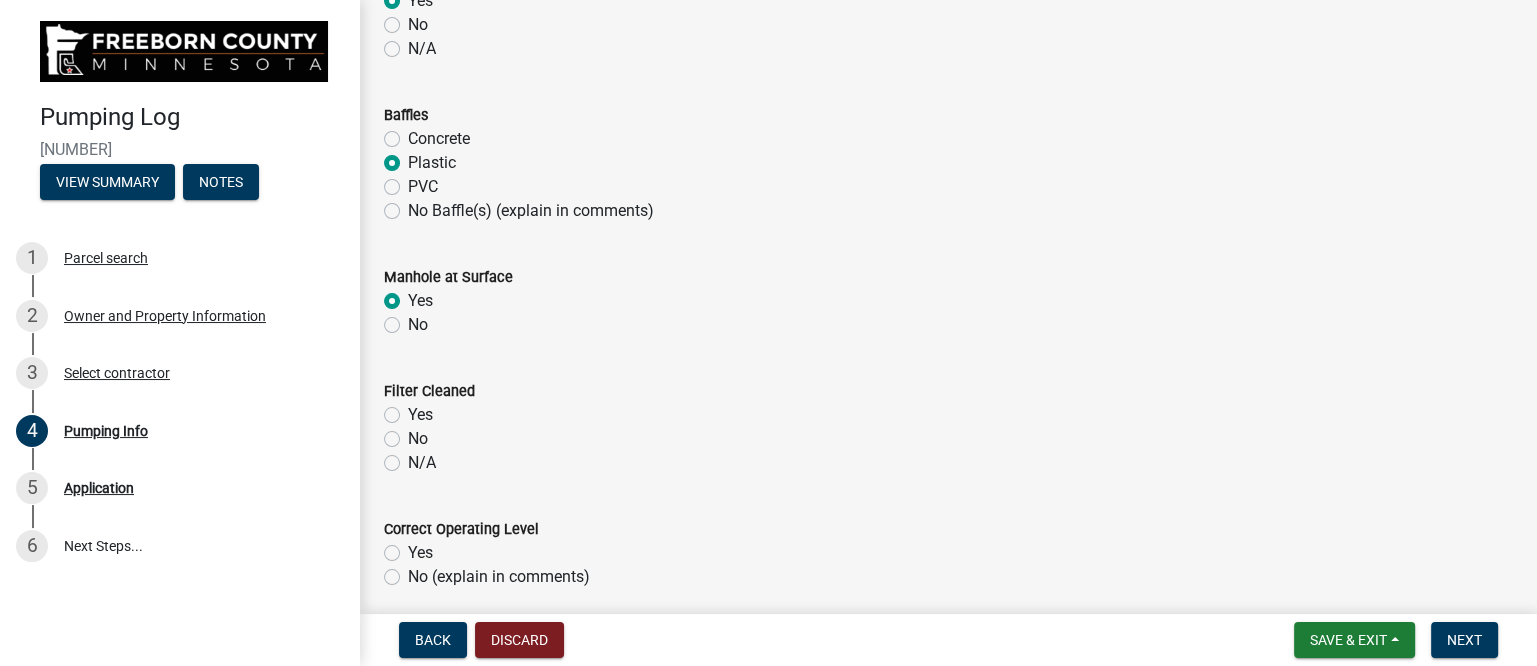 radio on "true" 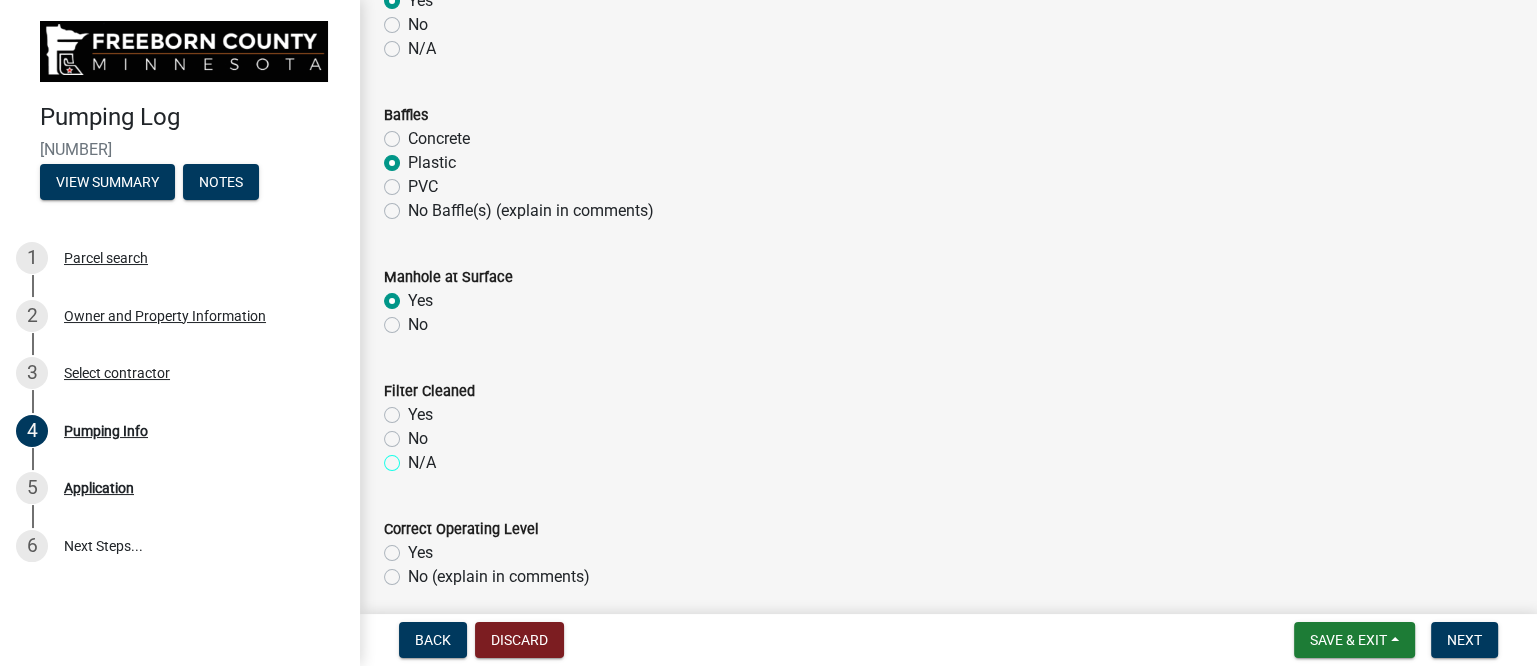 click on "N/A" at bounding box center (414, 457) 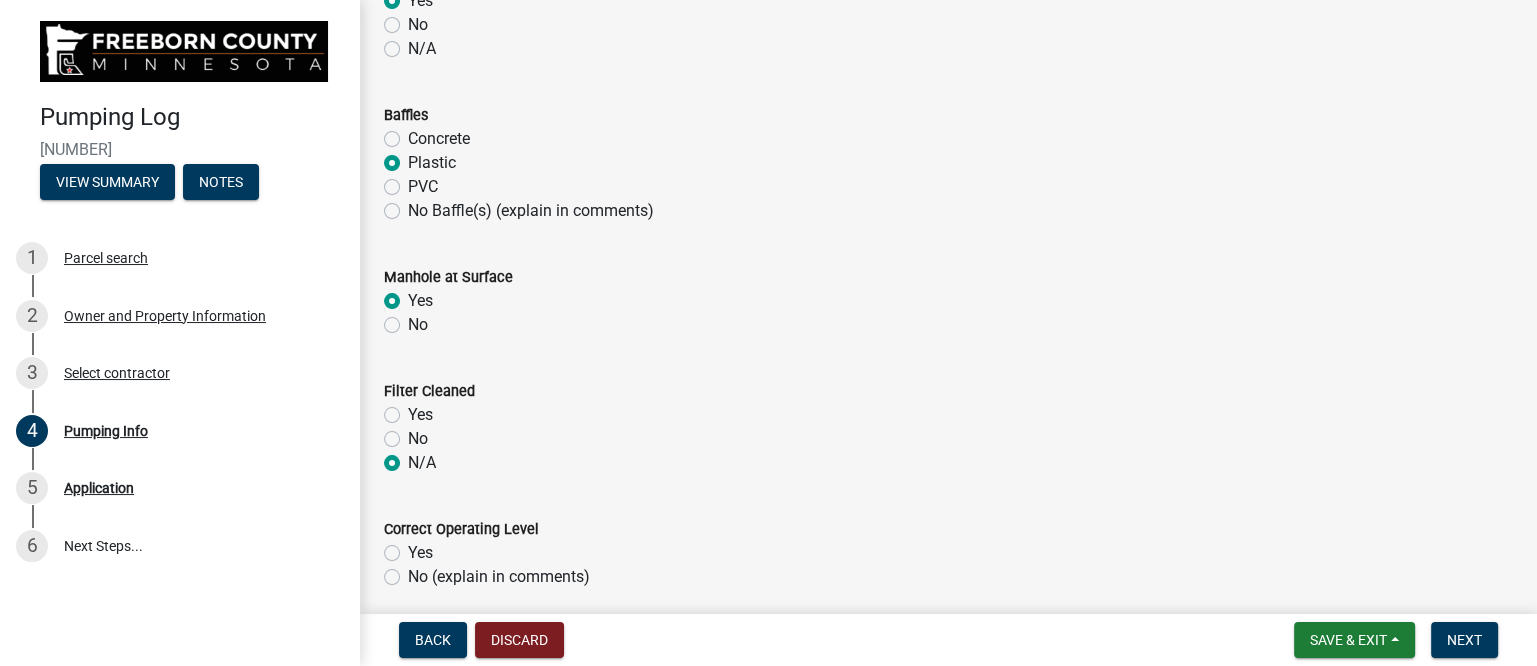 radio on "true" 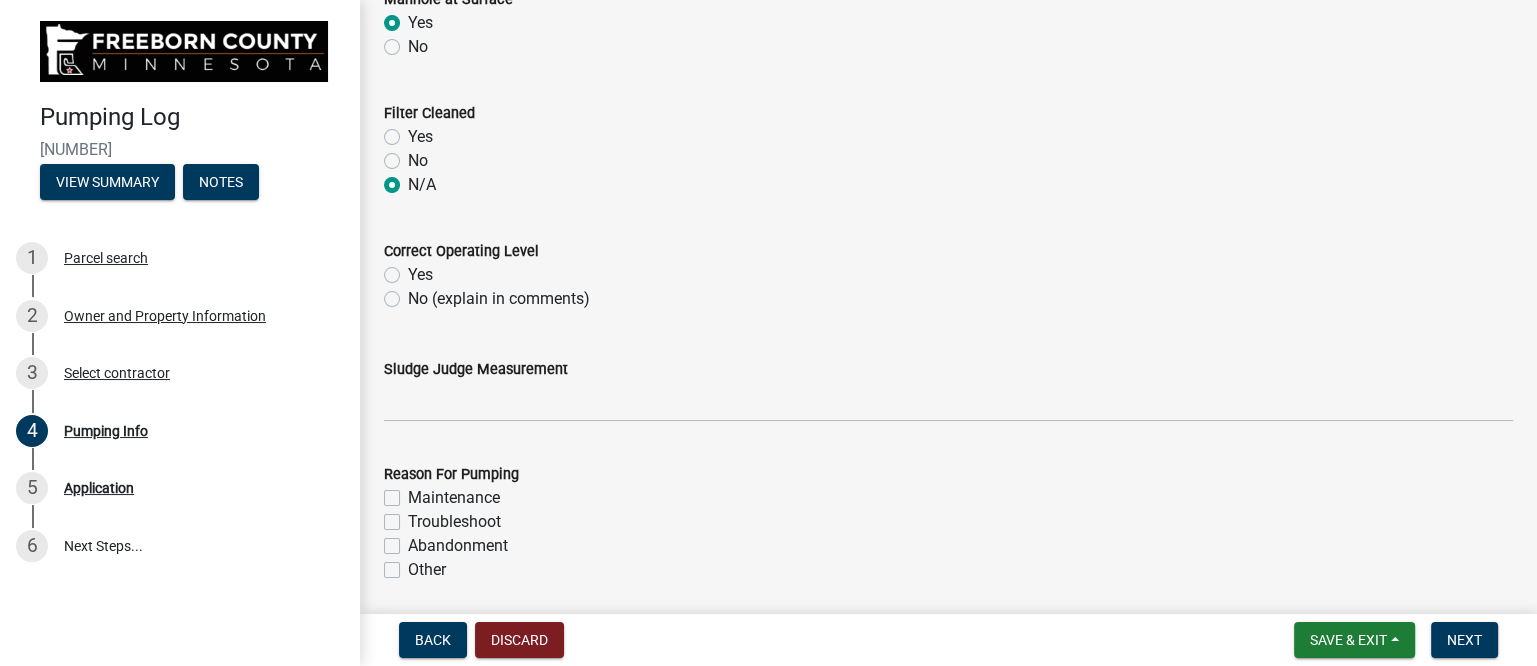 scroll, scrollTop: 1875, scrollLeft: 0, axis: vertical 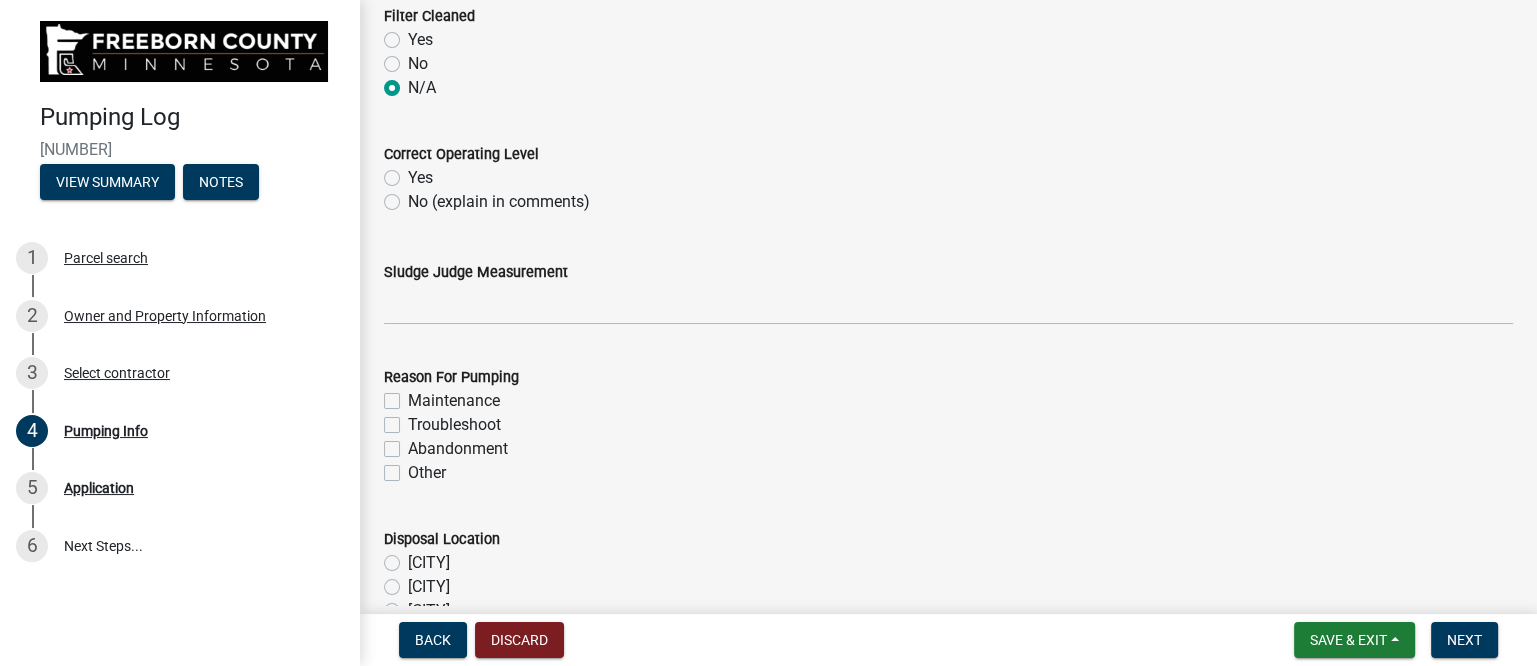 click on "Yes" 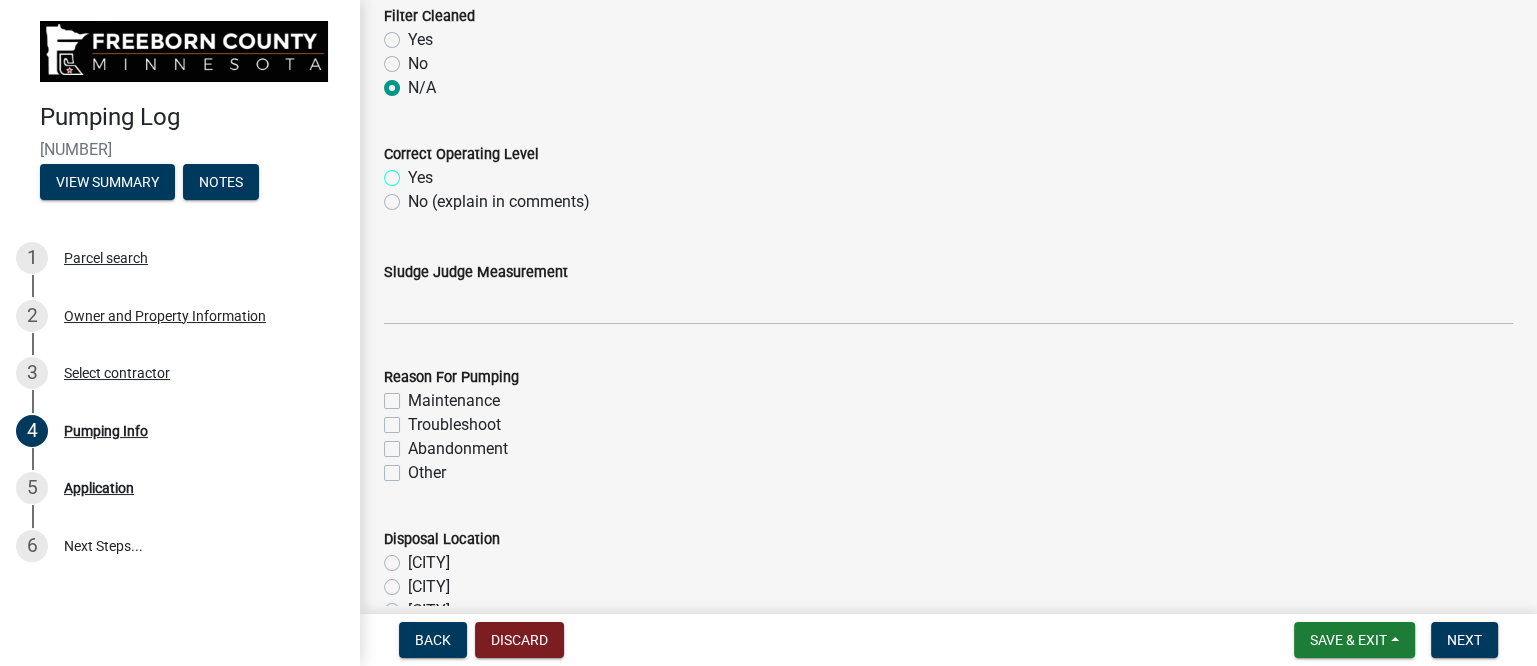 click on "Yes" at bounding box center [414, 172] 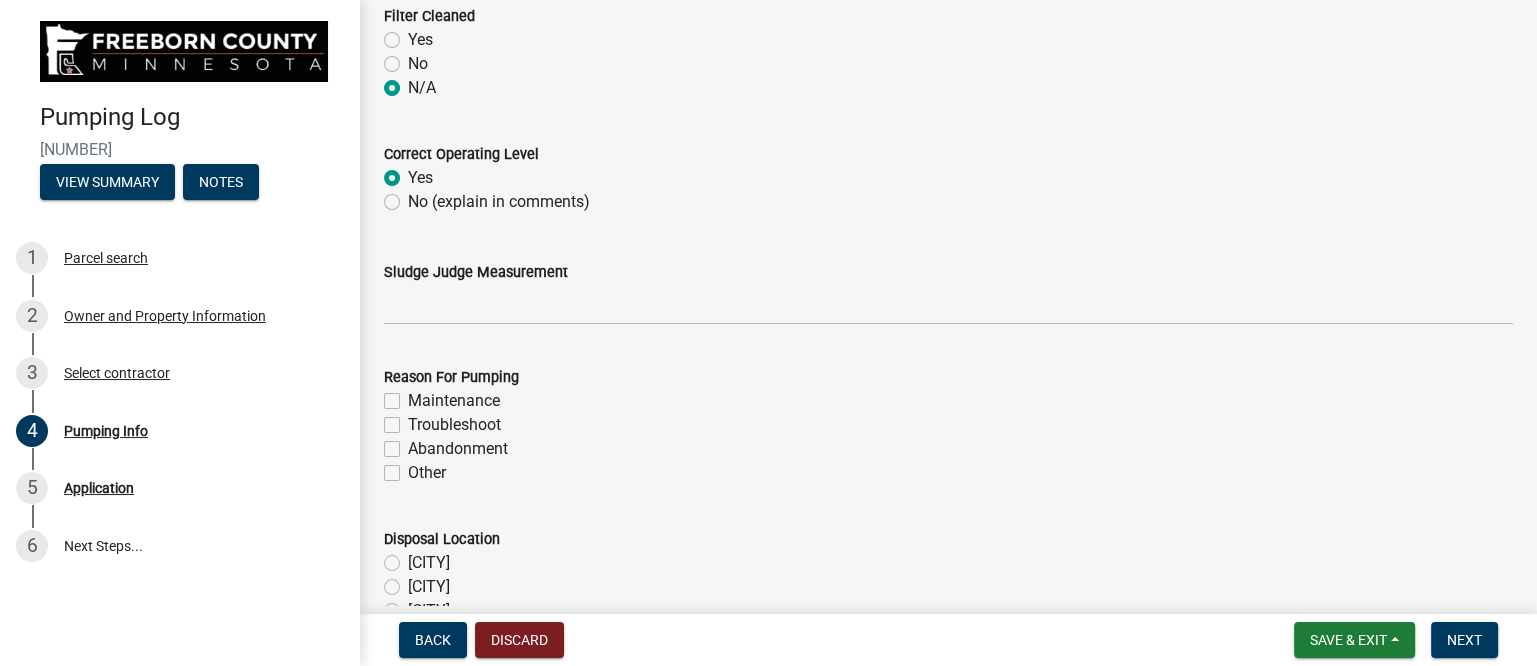 radio on "true" 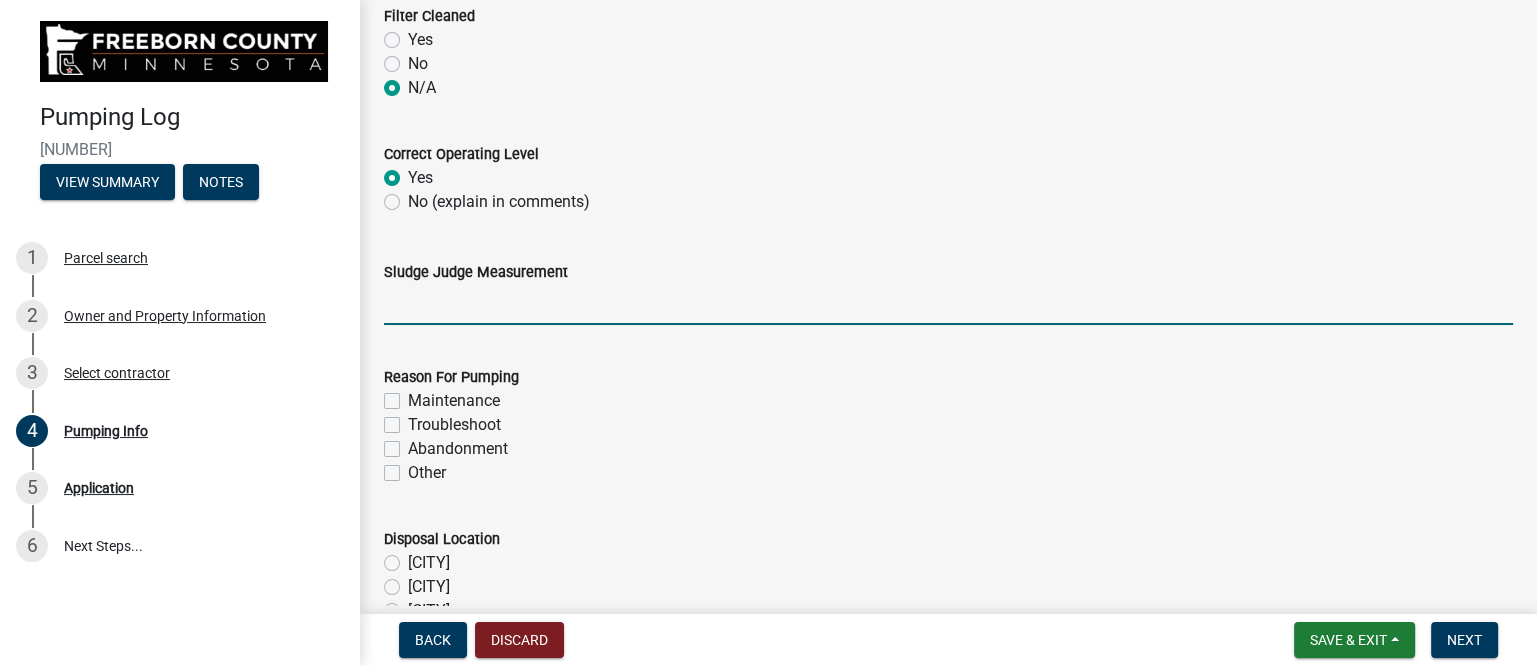 click on "Sludge Judge Measurement" at bounding box center [948, 304] 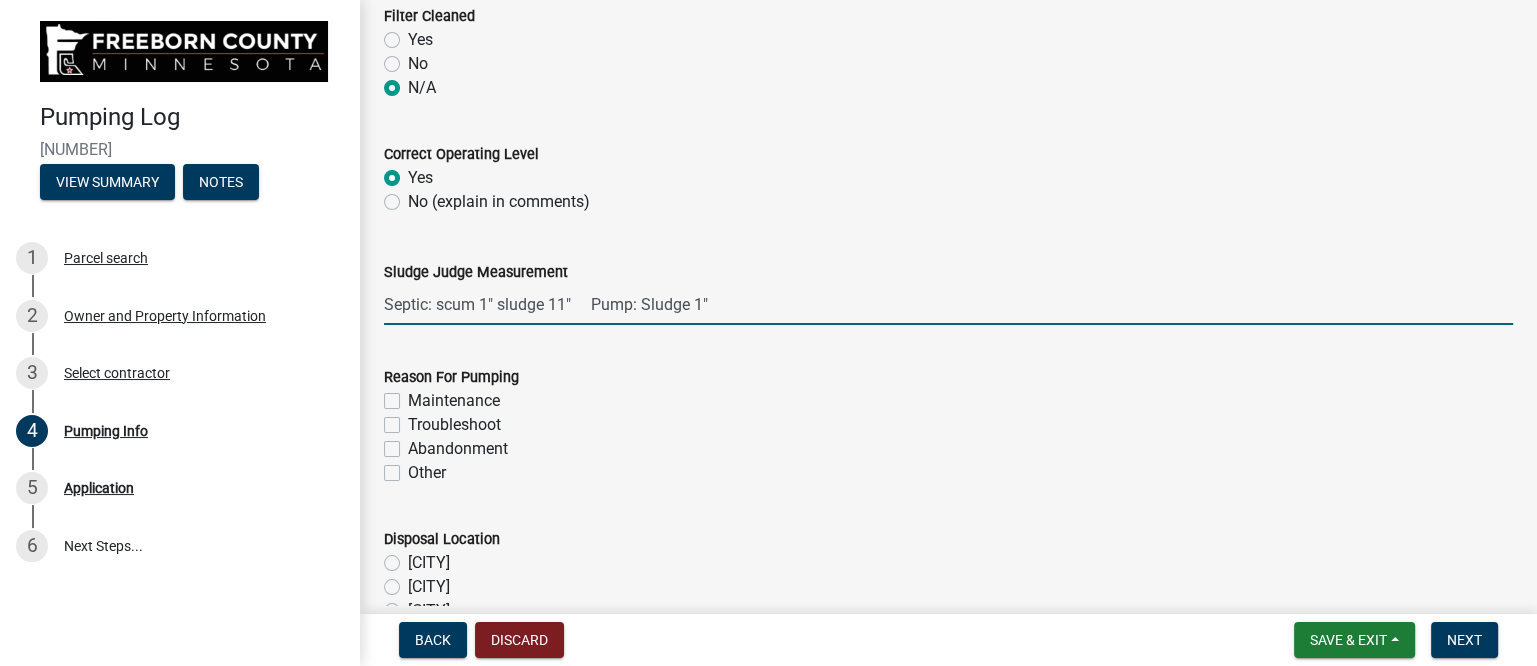type on "Septic: scum 1" sludge 11"     Pump: Sludge 1"" 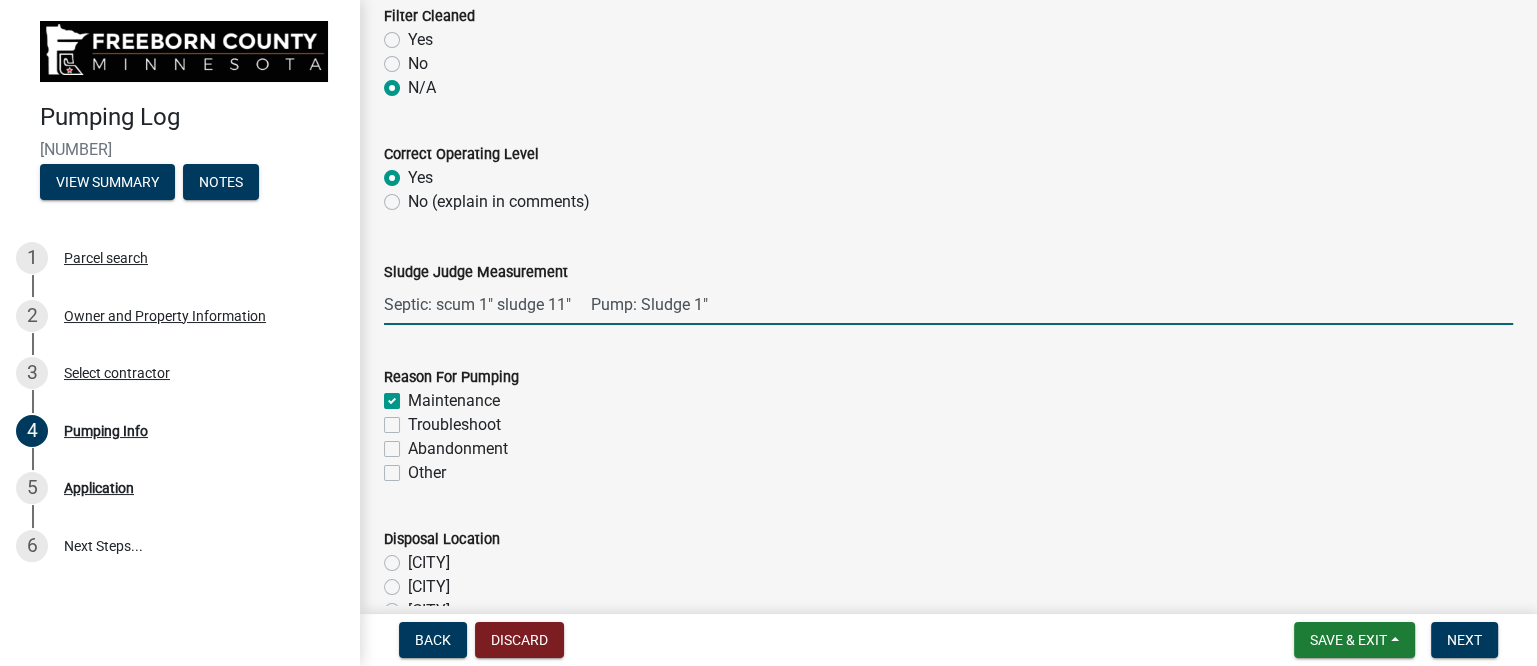 checkbox on "true" 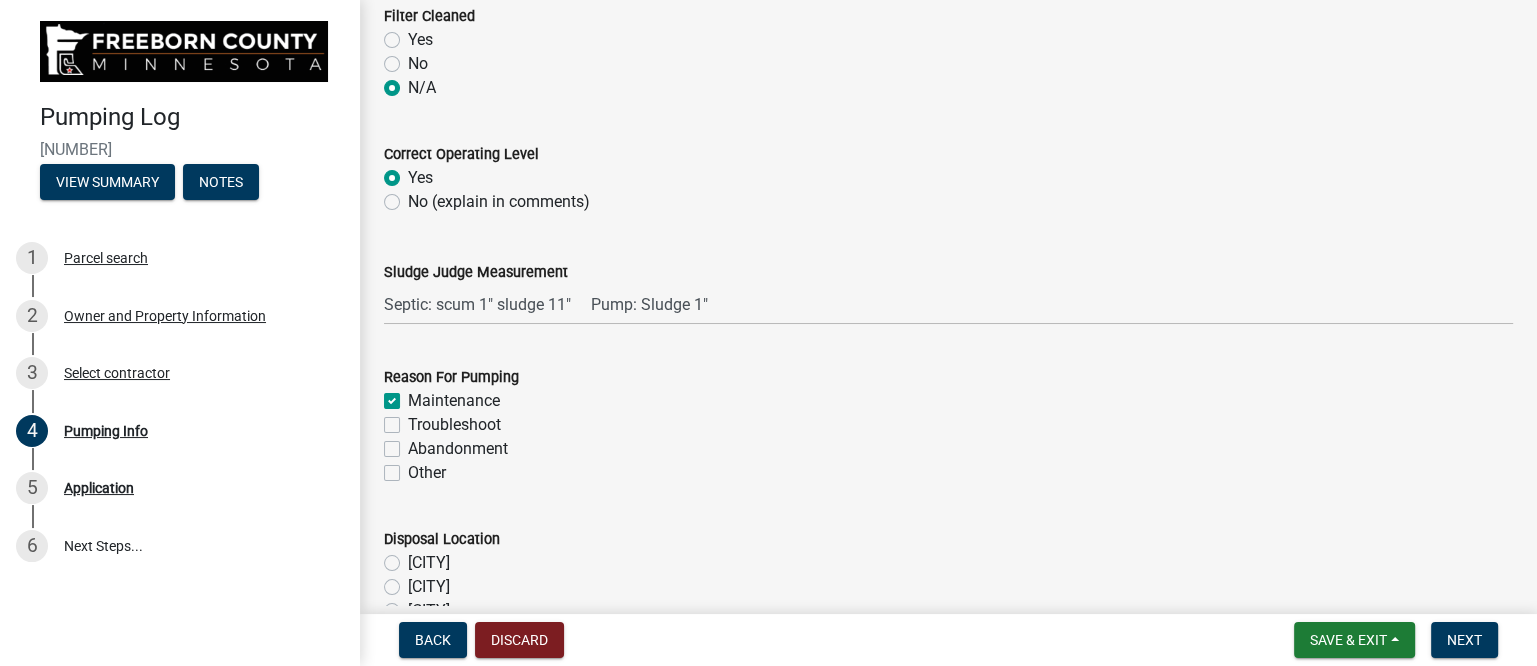 click on "Other" 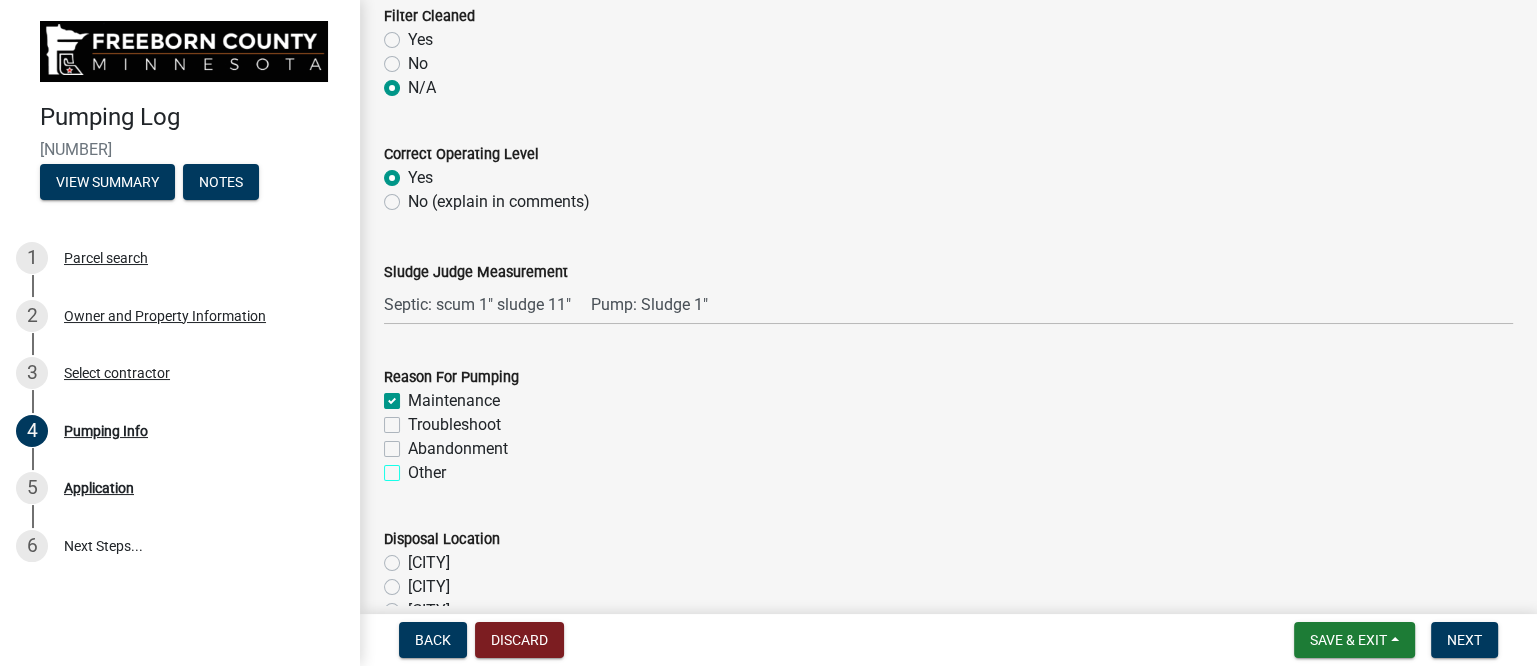 checkbox on "true" 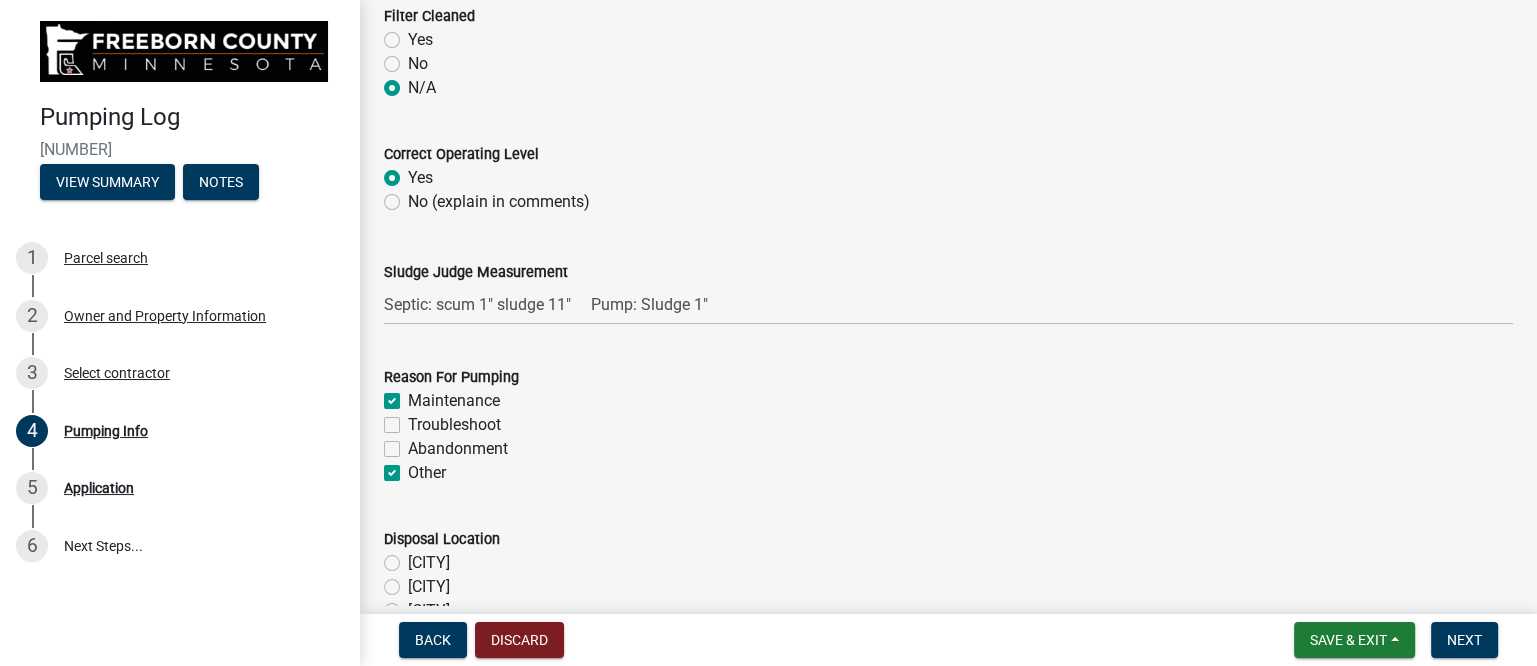 checkbox on "true" 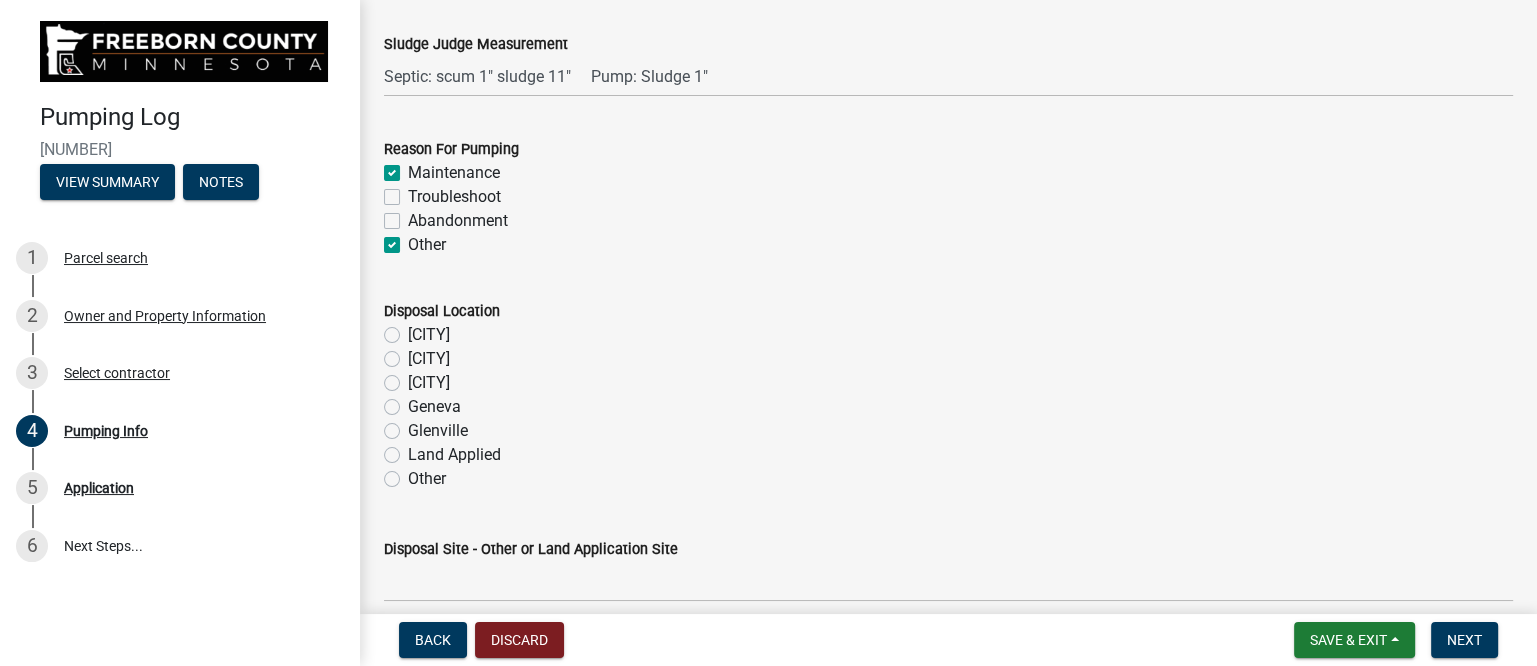 scroll, scrollTop: 2124, scrollLeft: 0, axis: vertical 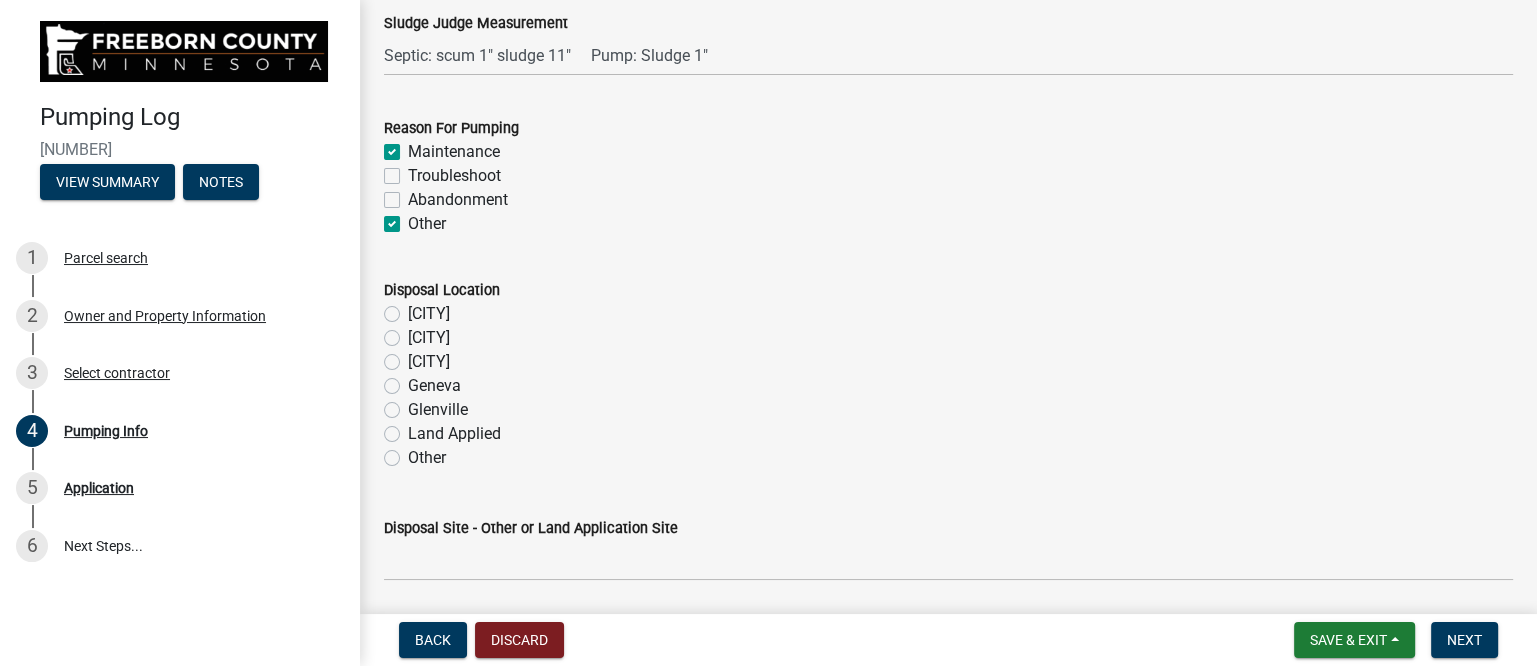 click on "Geneva" 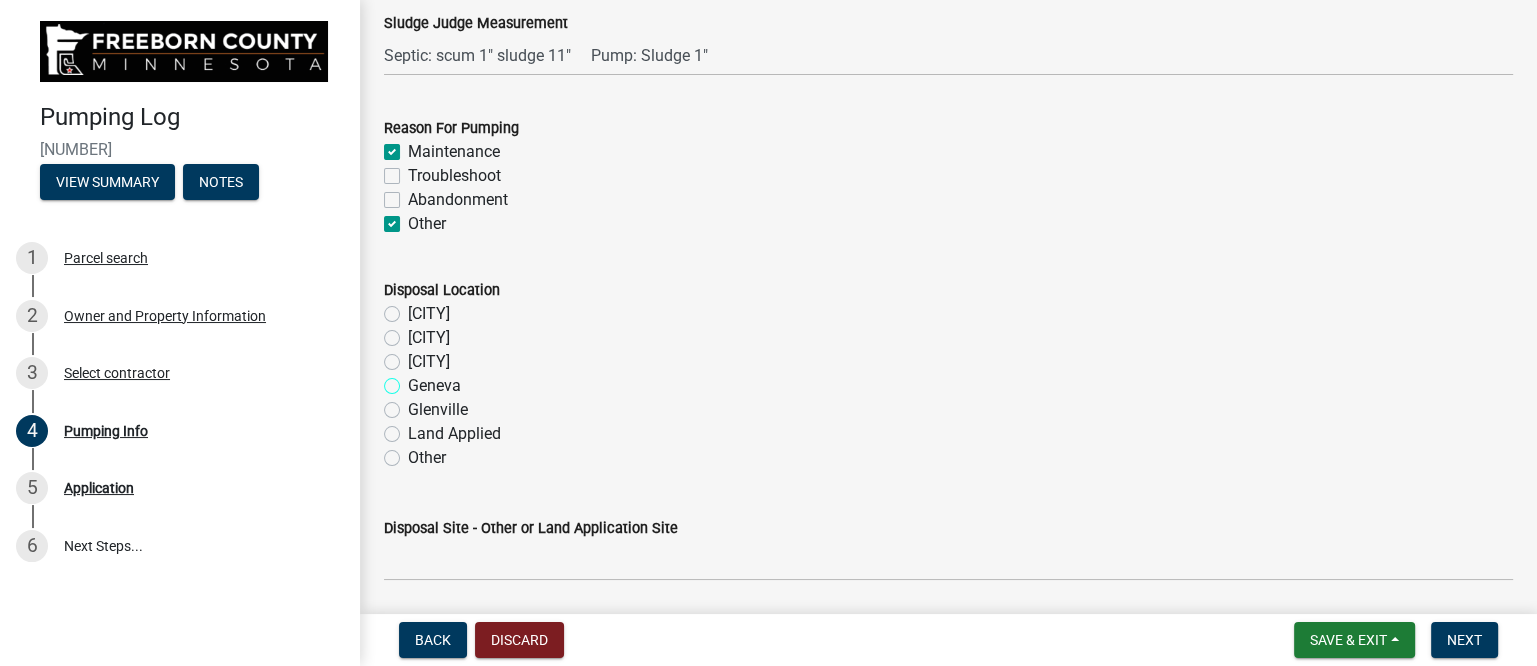 click on "Geneva" at bounding box center (414, 380) 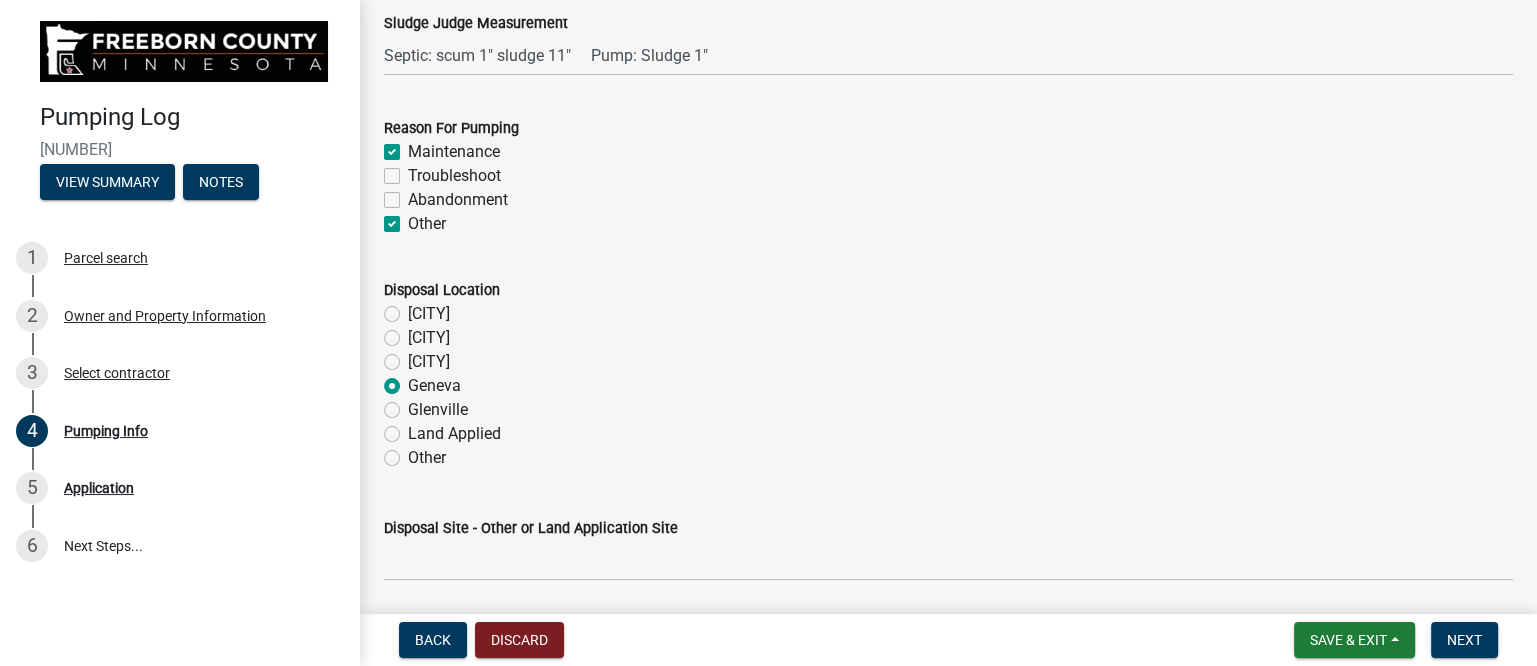 radio on "true" 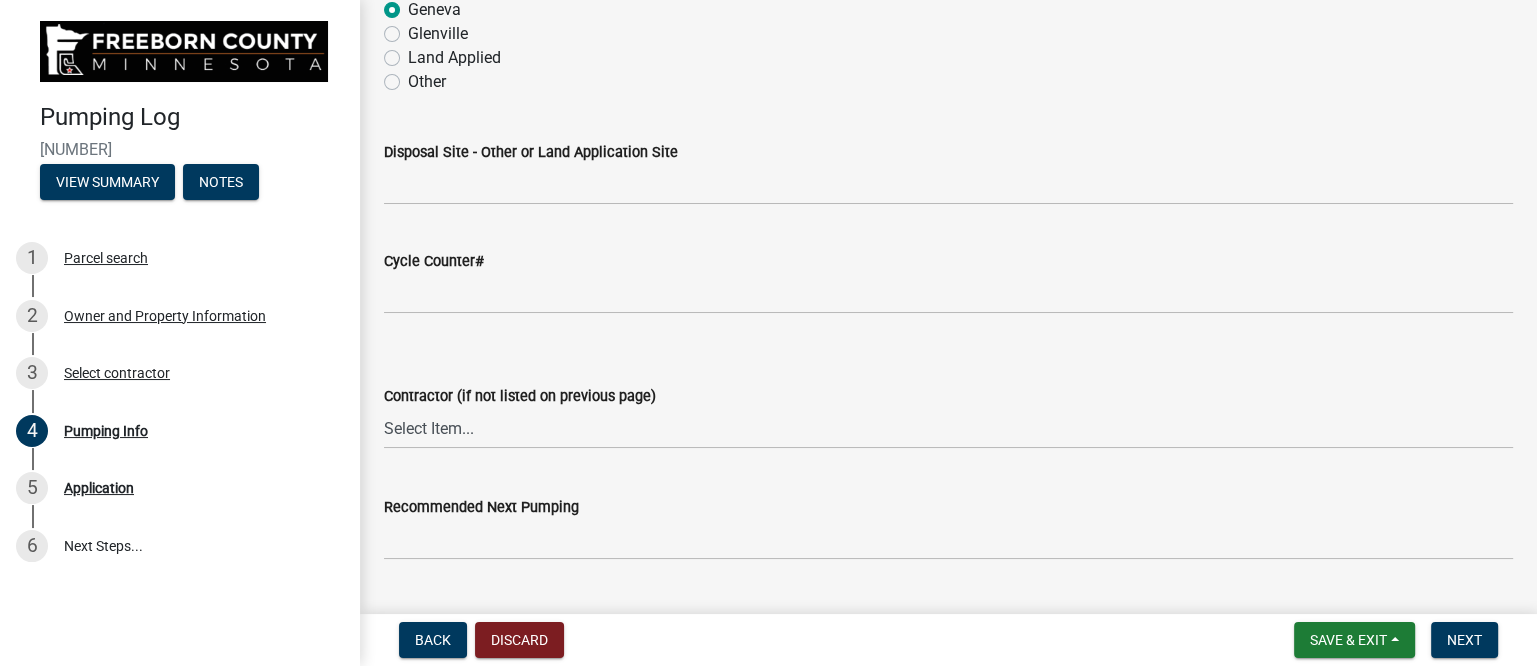 scroll, scrollTop: 2624, scrollLeft: 0, axis: vertical 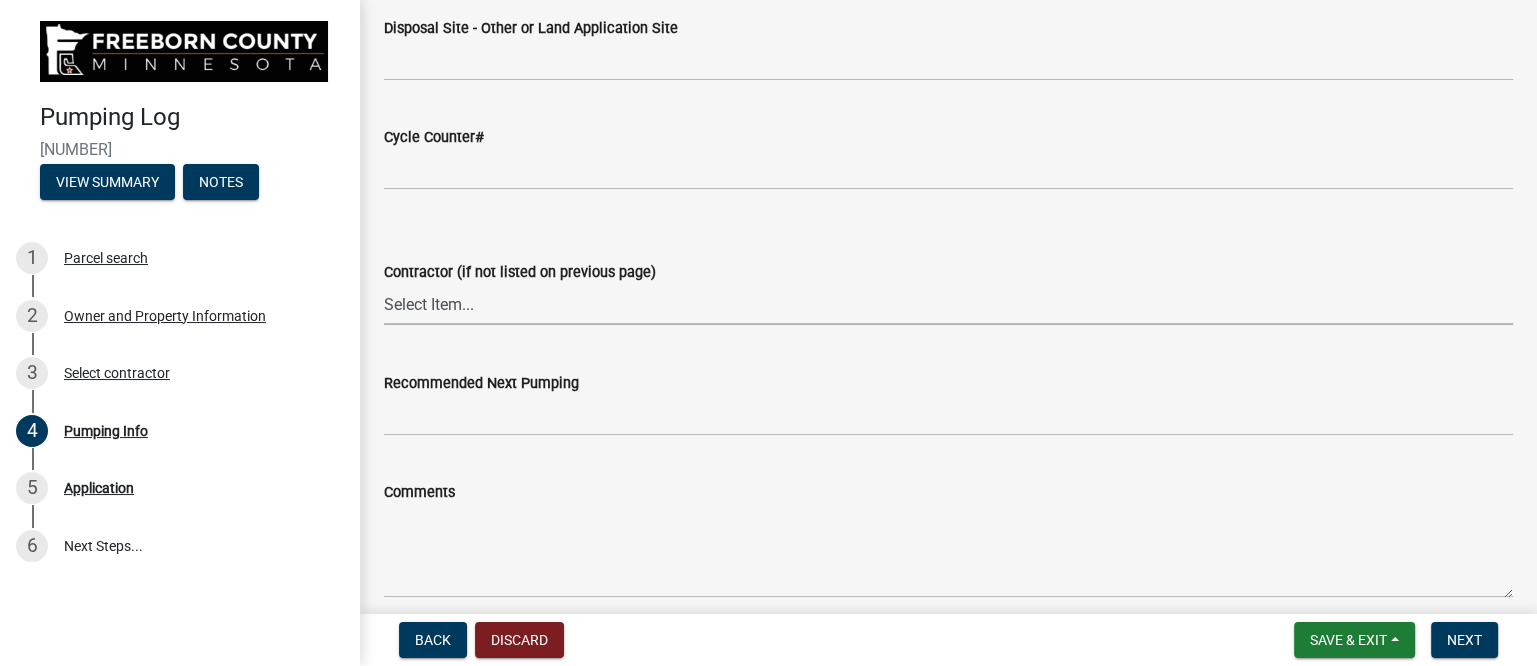 click on "Select Item...   P & L Excavating   Precision Septic Services   Wangen Excavating   Loverink Drainage   Morreim Drainage Inc.   [FIRST] [LAST] & Sons   Morrison Well & Plumbing   Bishop Excavating, Inc   Newry Construction    Bustad Dozing & Excavating   Dobberstein Backhoe   Jensen Excavating & Trucking   Denny Swehla Trucking & Excavating   Ellingson Drainage   [FIRST] [LAST]   Brownies Plumbing & Heating   Lake State Environmental    Krueger Excavating of Albert Lea   Hodgeman Drainage Co   James Bros Construction   PS Excavating, LLC.   [FIRST] [LAST]   Homeowner   5 Star Excavating   R&M Backhoe Services   DeLaittre Septic & Excavating   [FIRST] [LAST]" at bounding box center (948, 304) 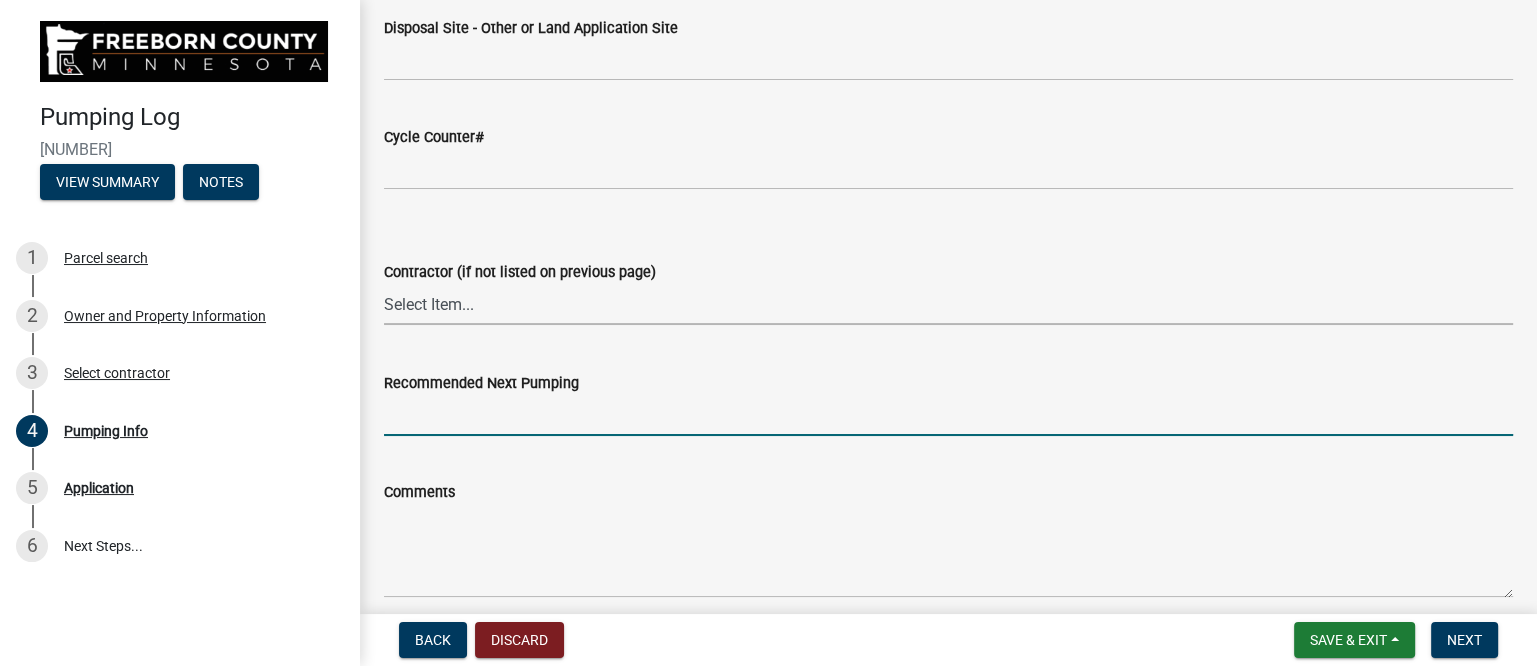 click on "Recommended Next Pumping" at bounding box center [948, 415] 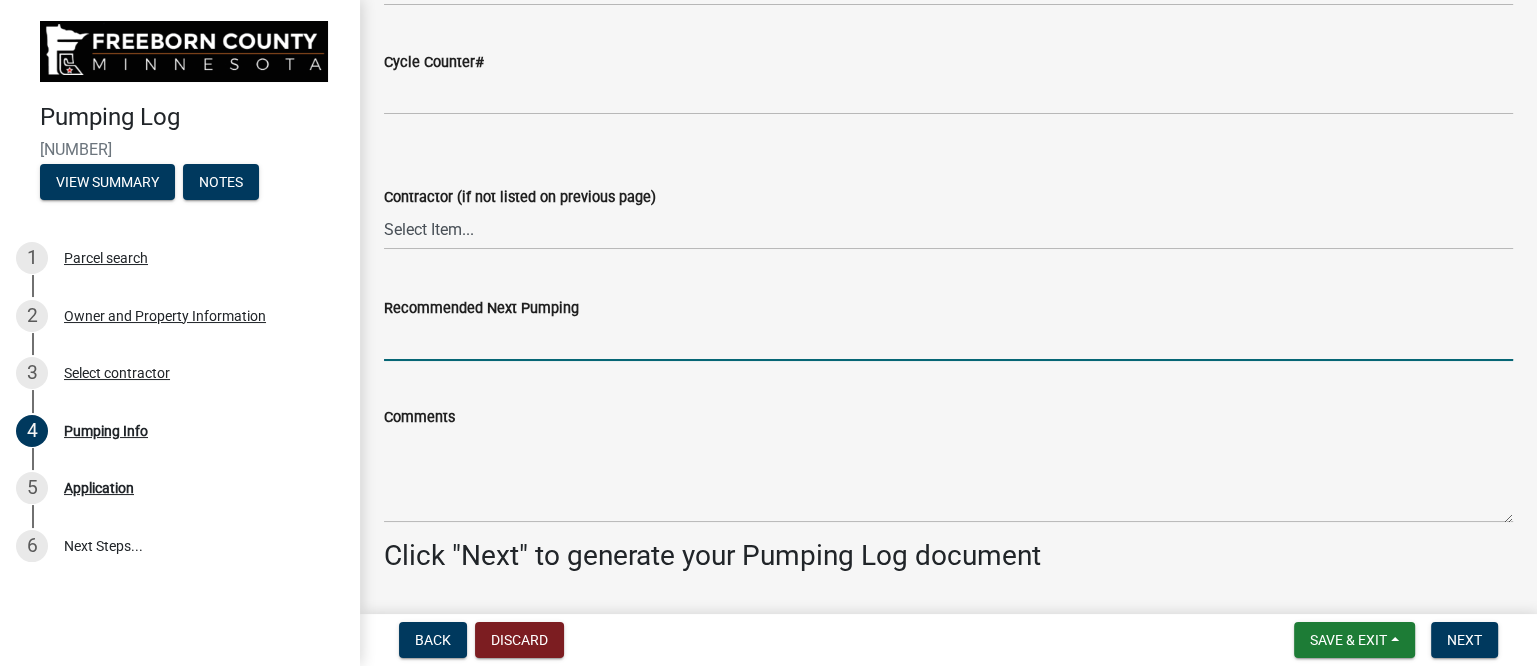scroll, scrollTop: 2750, scrollLeft: 0, axis: vertical 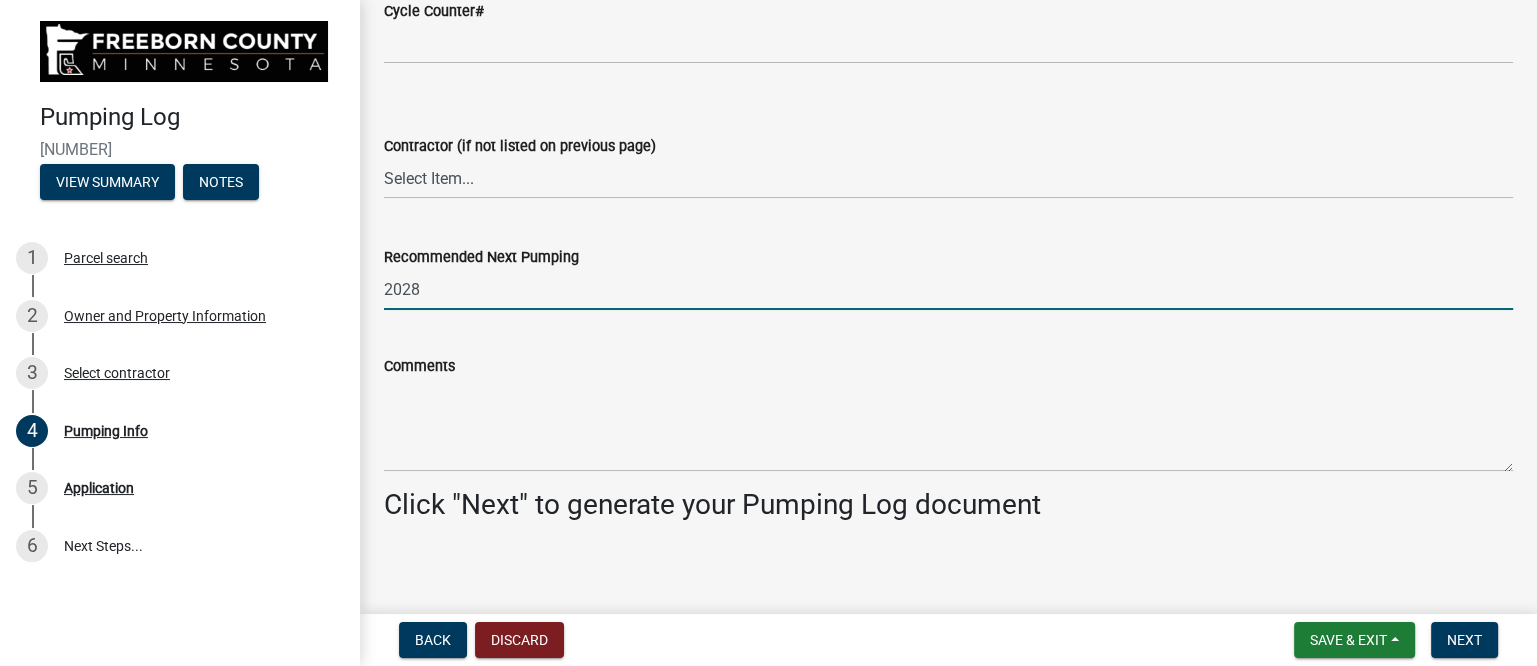 type on "2028" 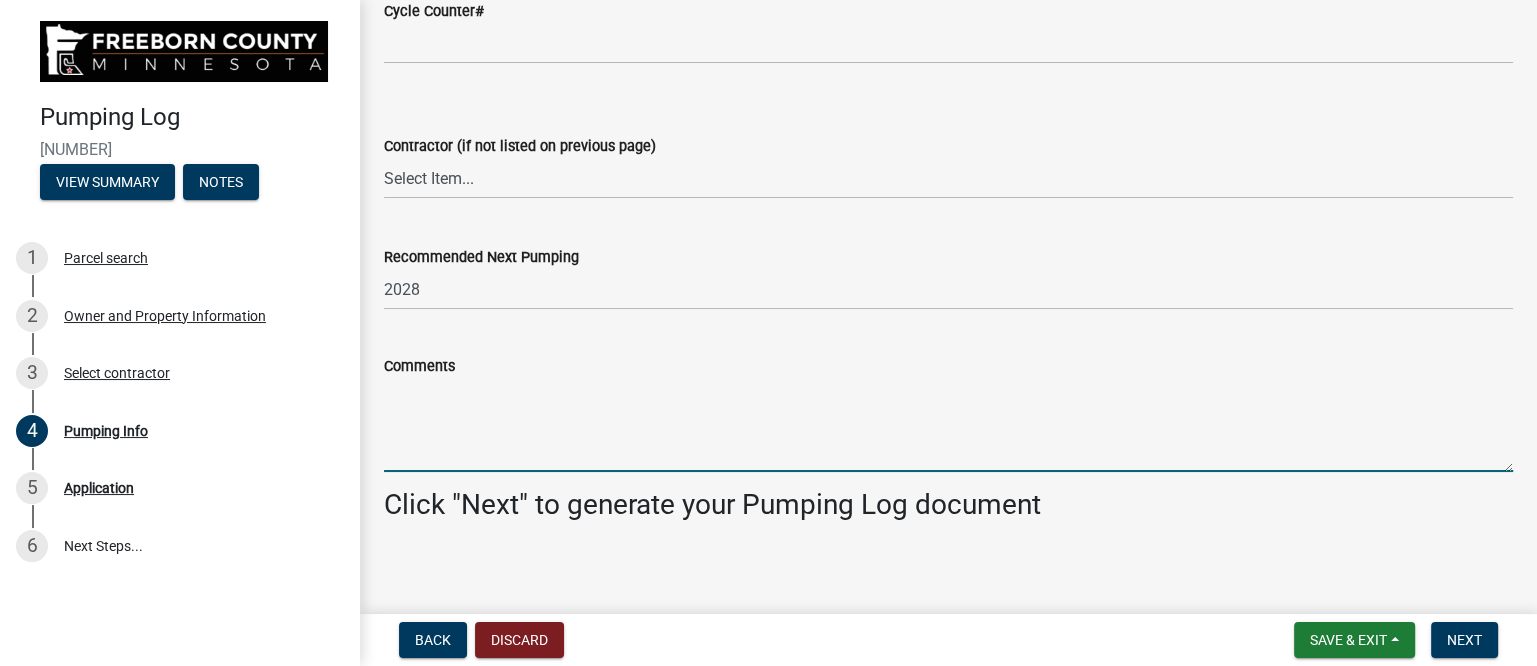 click on "Comments" at bounding box center (948, 425) 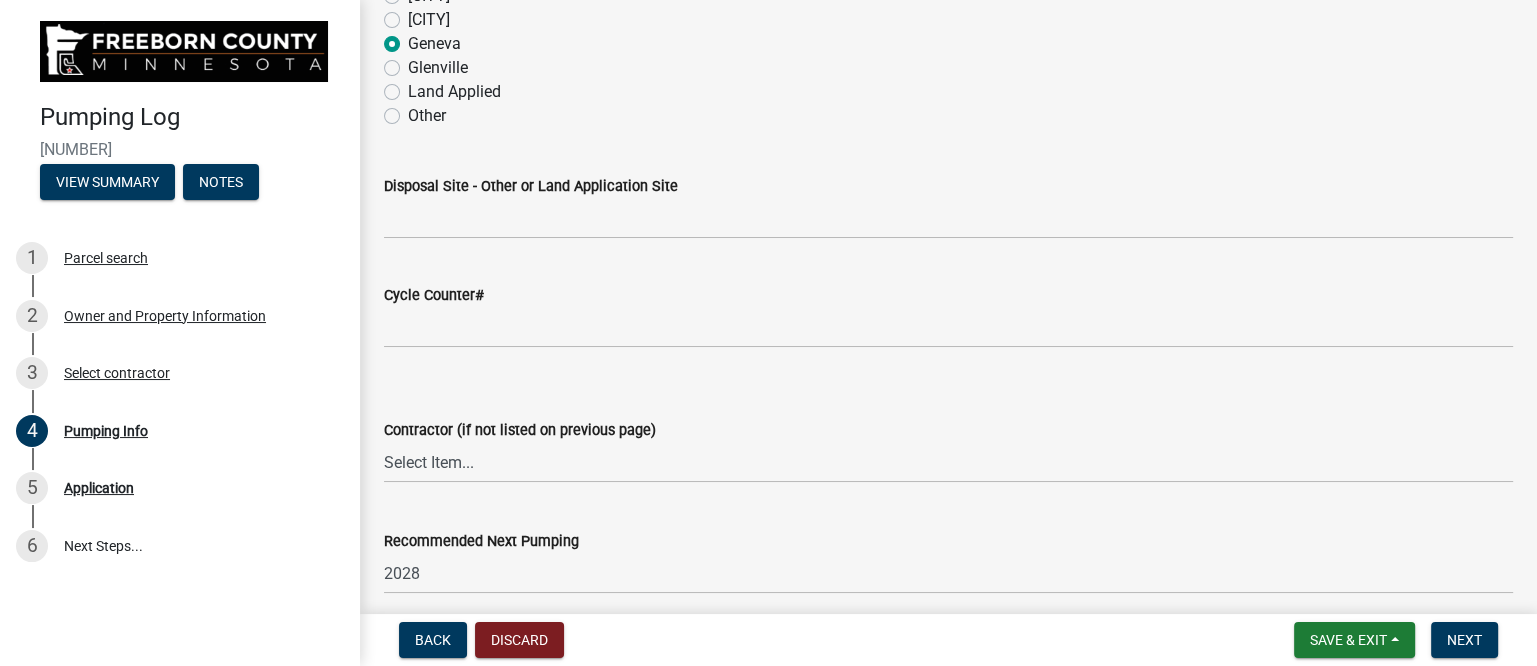 scroll, scrollTop: 2760, scrollLeft: 0, axis: vertical 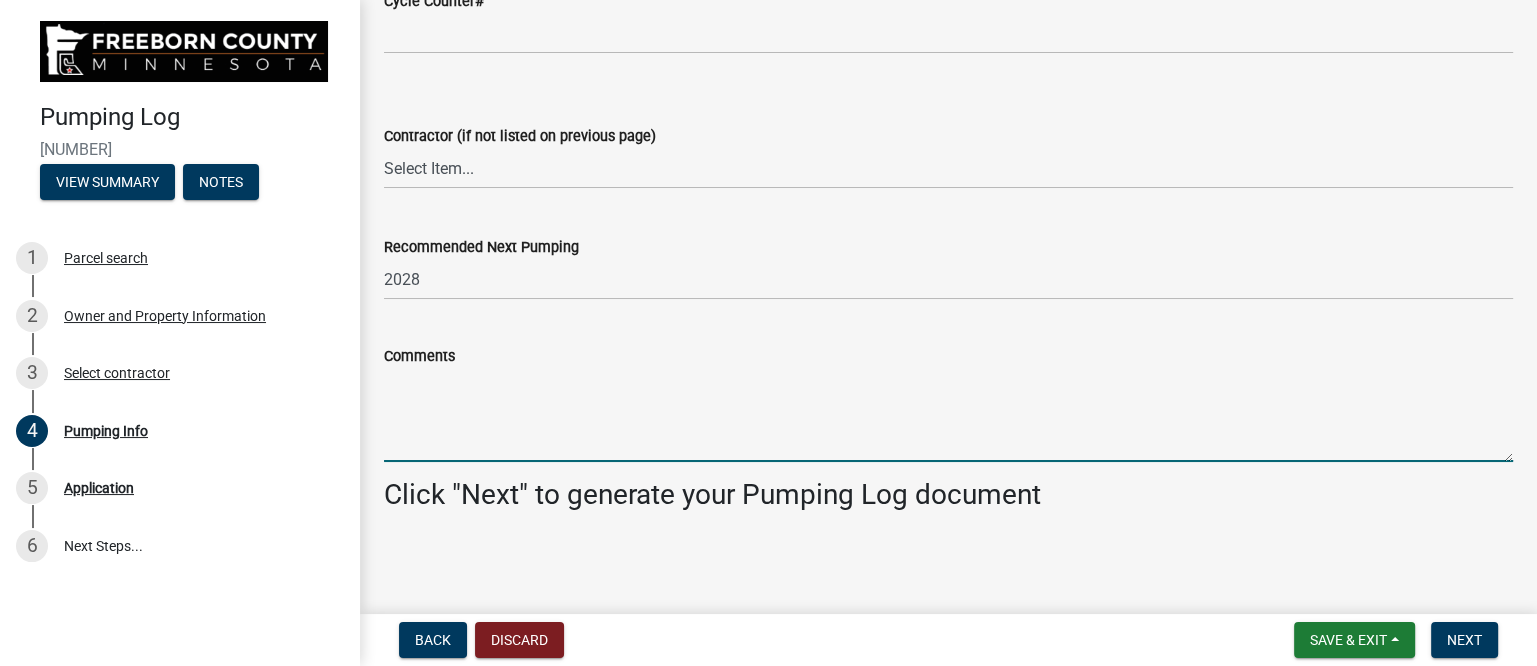 click on "Comments" at bounding box center (948, 415) 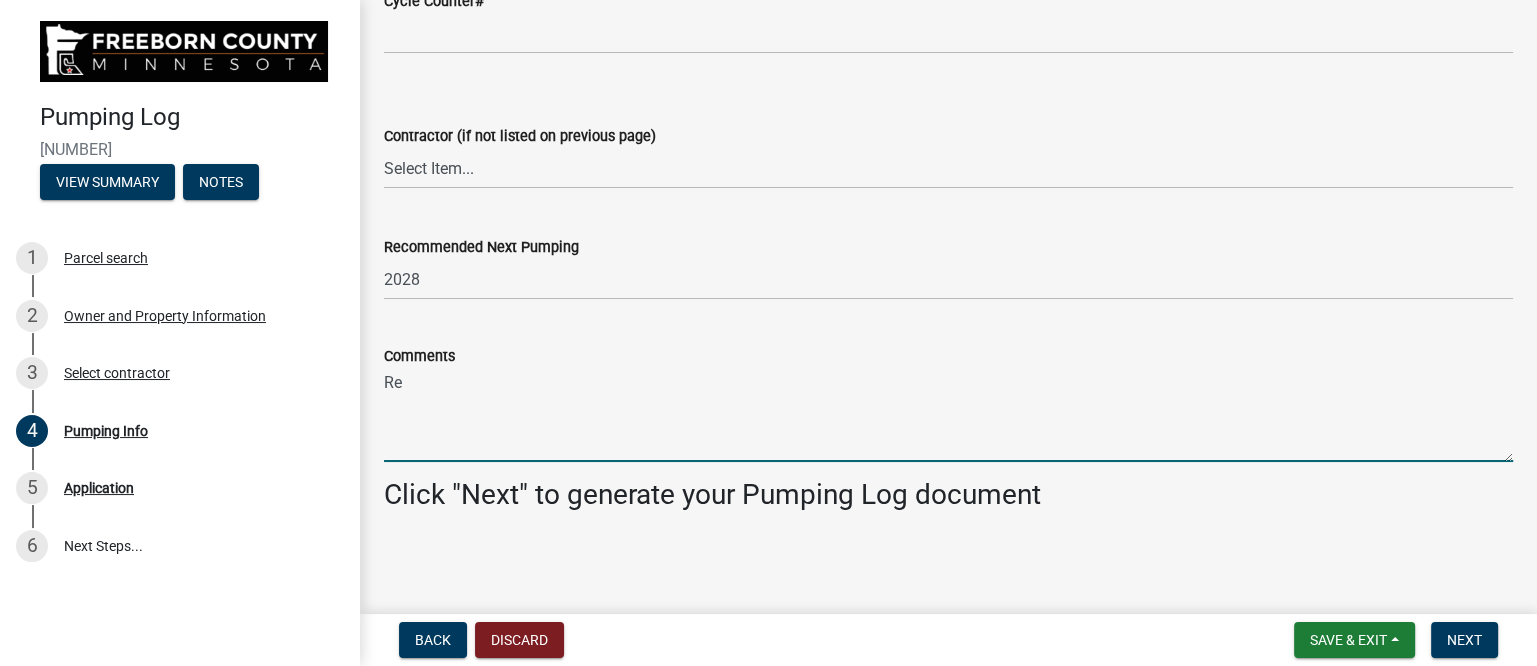 type on "R" 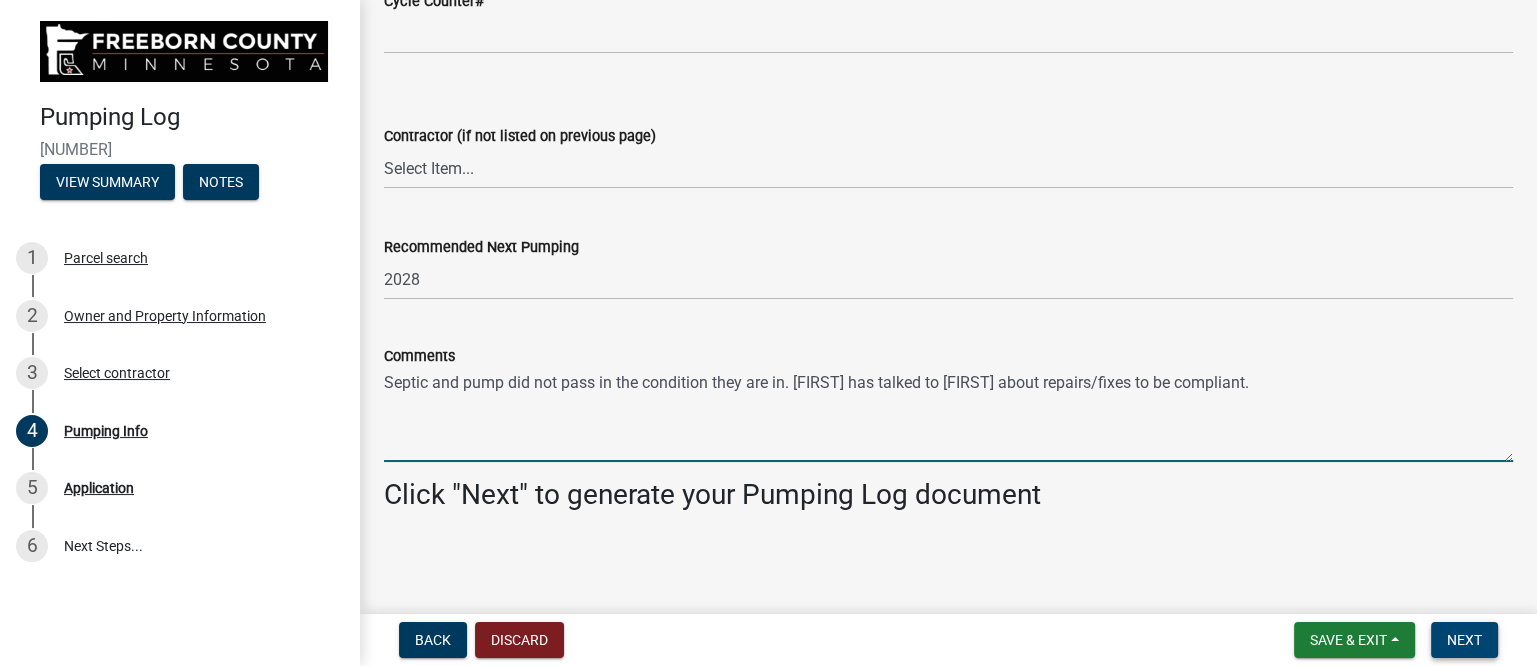 type on "Septic and pump did not pass in the condition they are in. [FIRST] has talked to [FIRST] about repairs/fixes to be compliant." 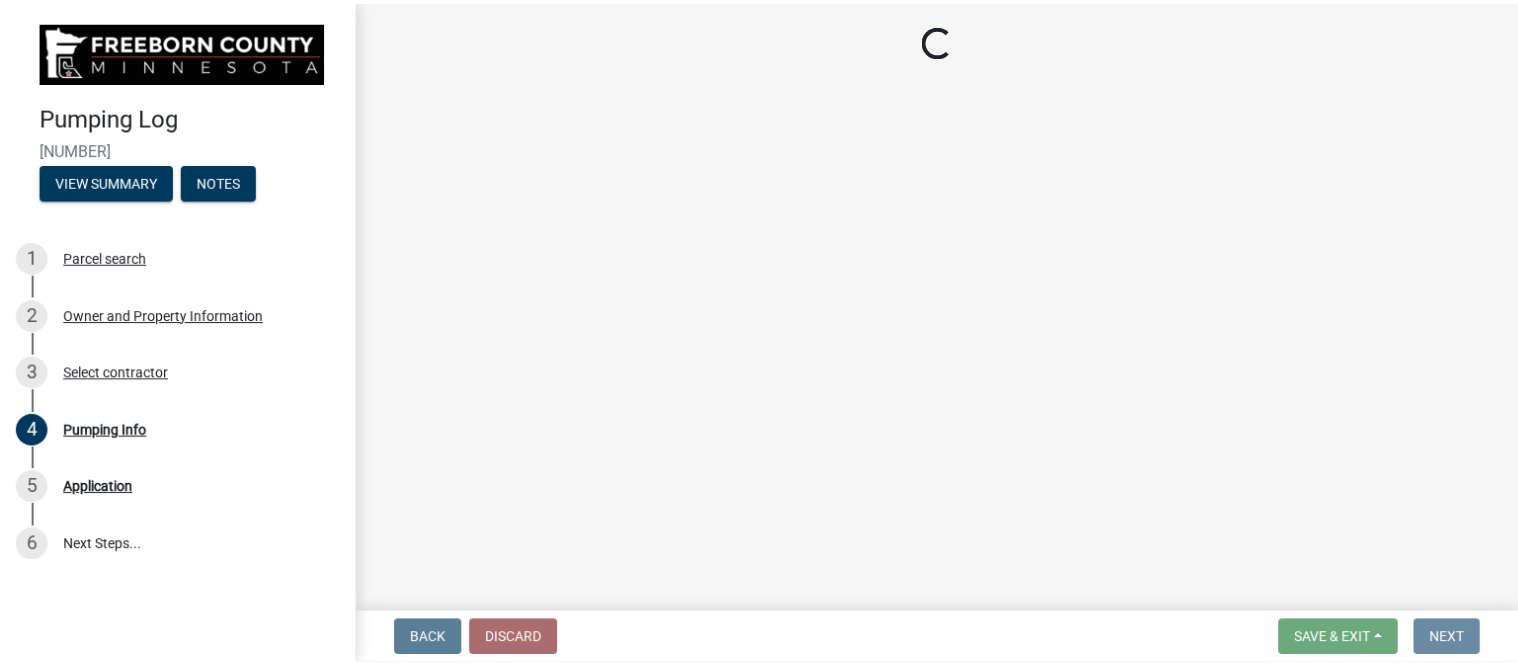 scroll, scrollTop: 0, scrollLeft: 0, axis: both 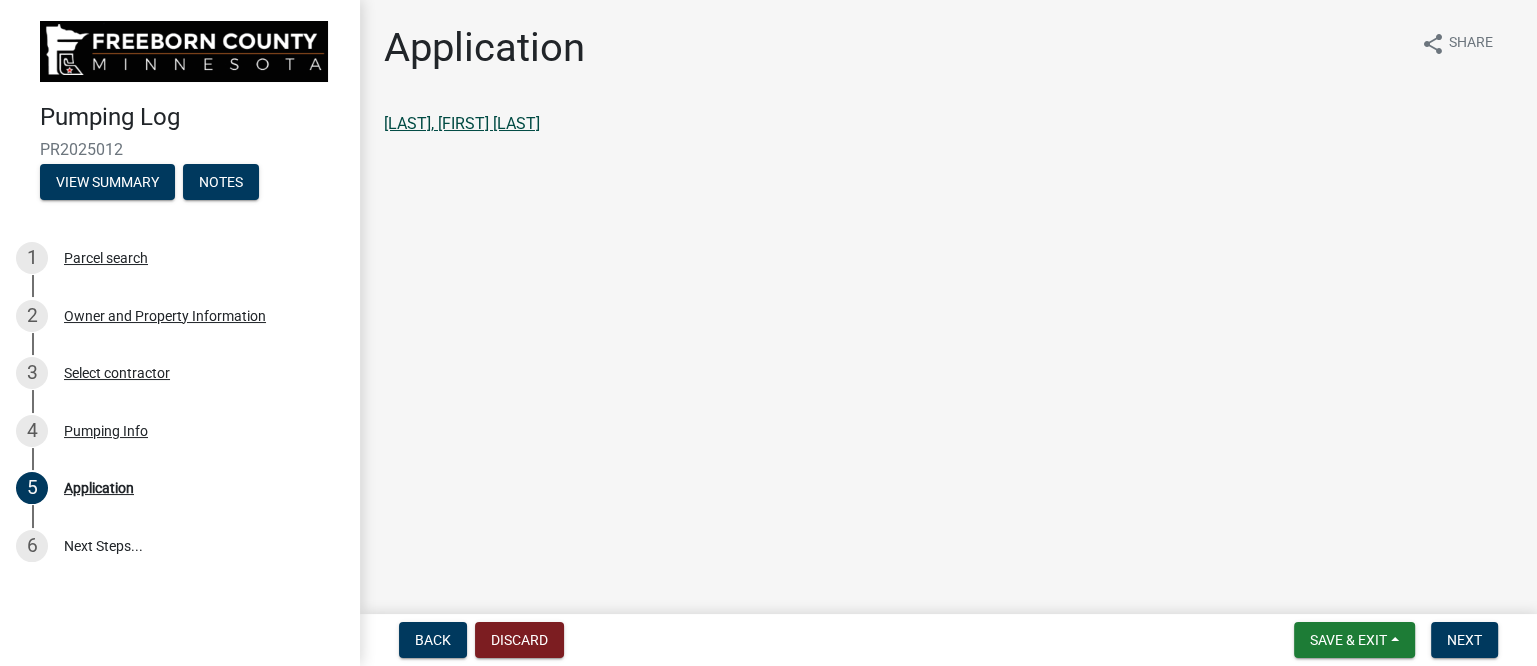click on "[LAST], [FIRST] [LAST]" 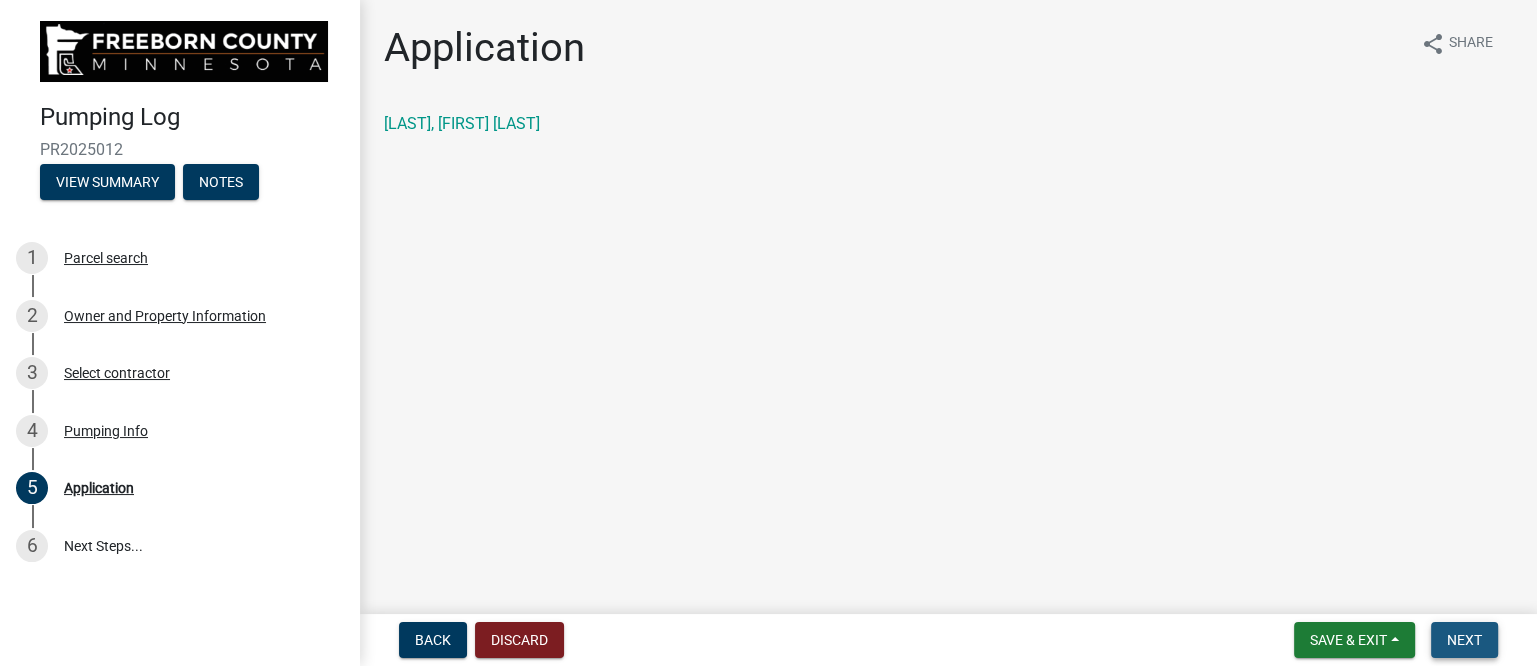 click on "Next" at bounding box center (1464, 640) 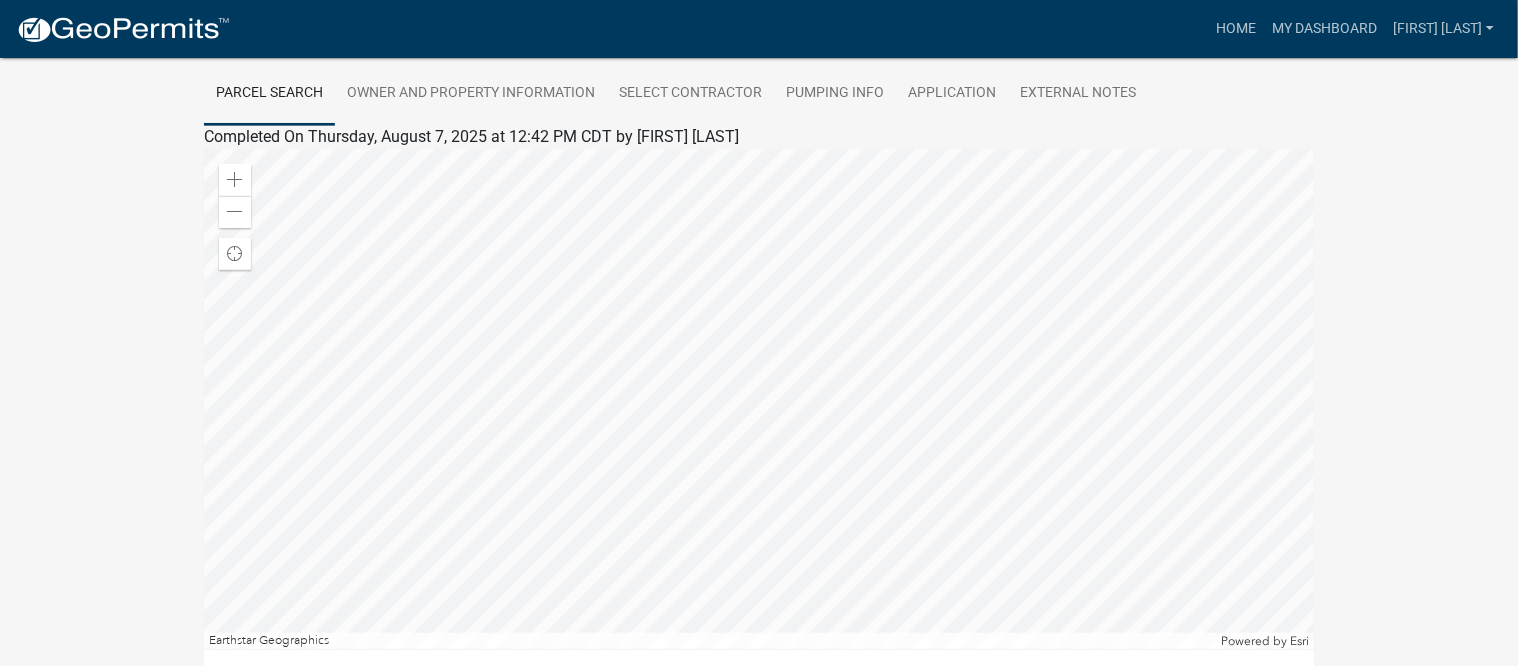 scroll, scrollTop: 0, scrollLeft: 0, axis: both 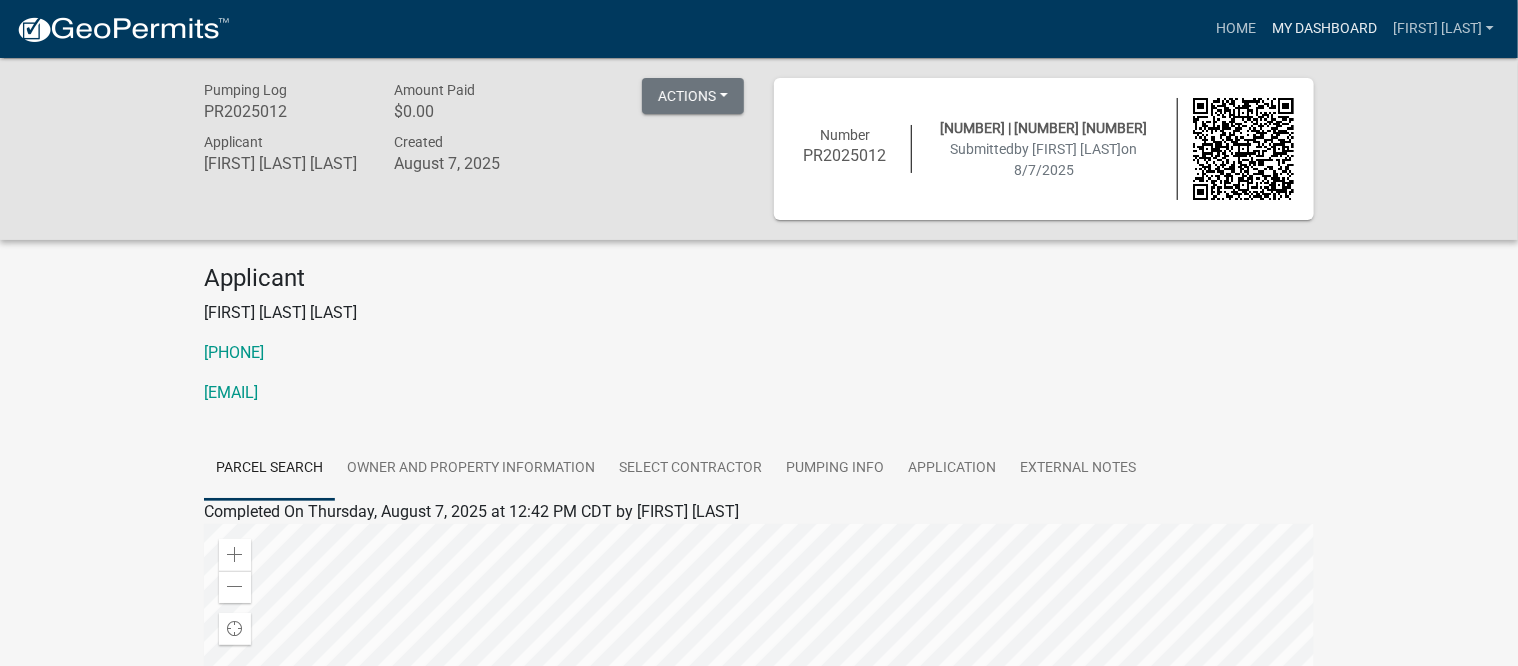 click on "My Dashboard" at bounding box center [1324, 29] 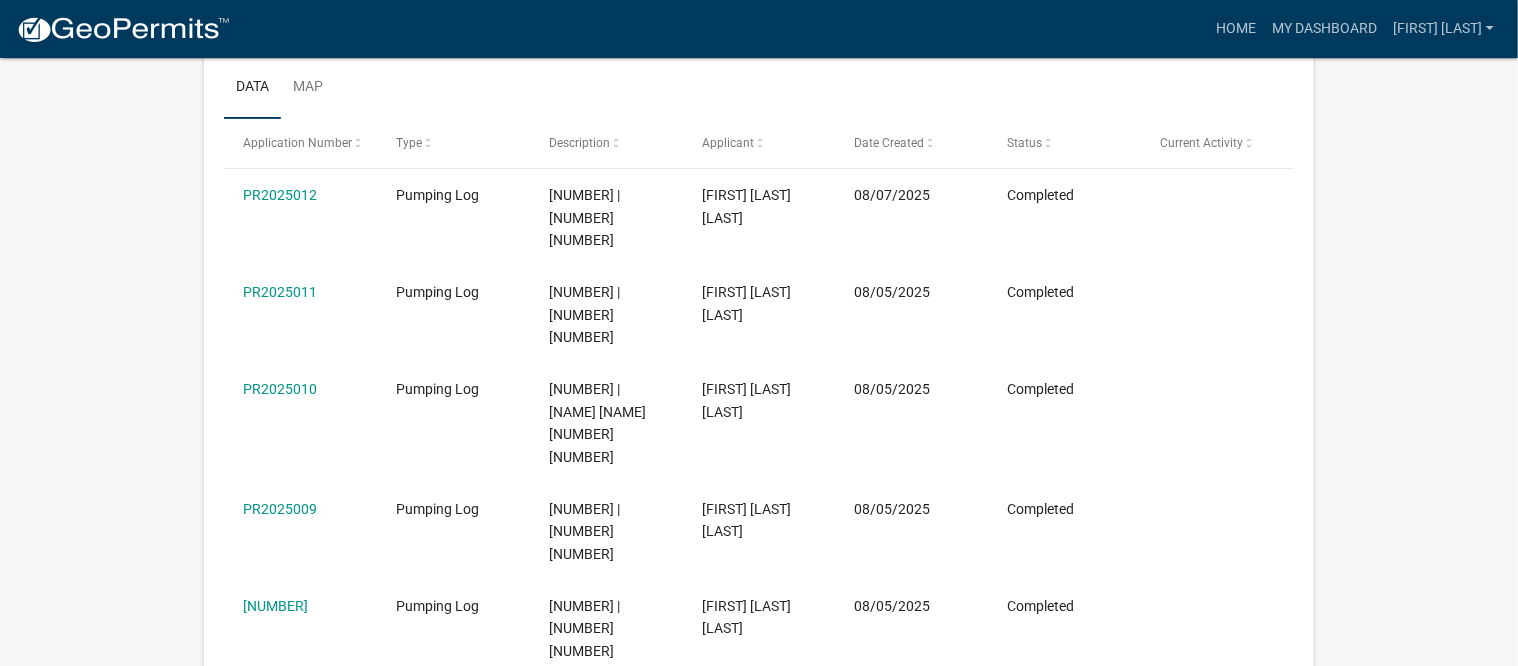 scroll, scrollTop: 0, scrollLeft: 0, axis: both 